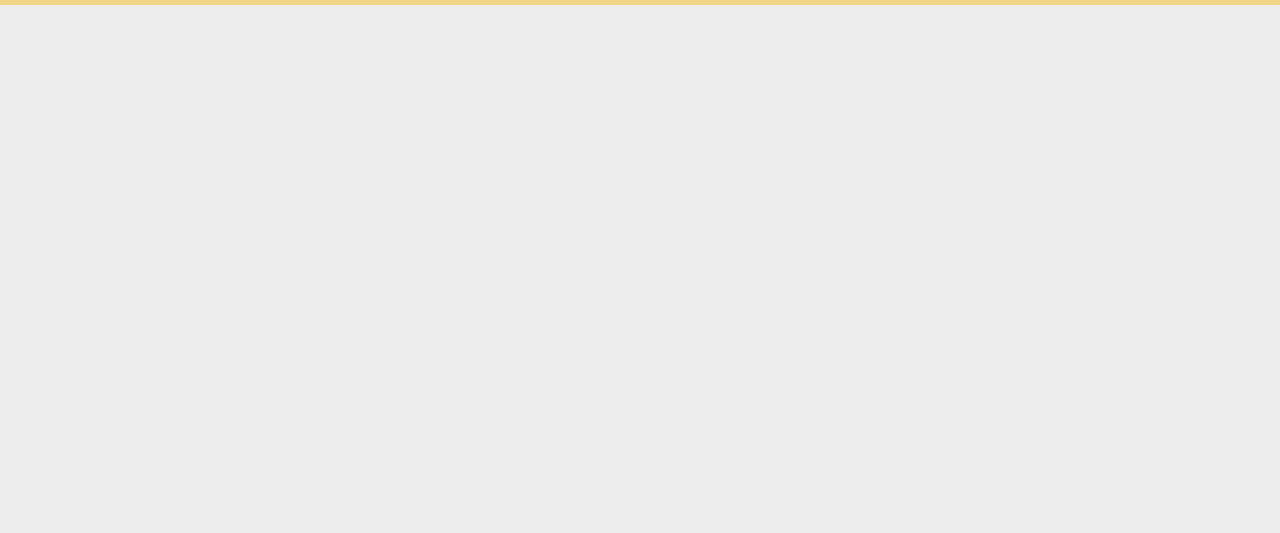 scroll, scrollTop: 0, scrollLeft: 0, axis: both 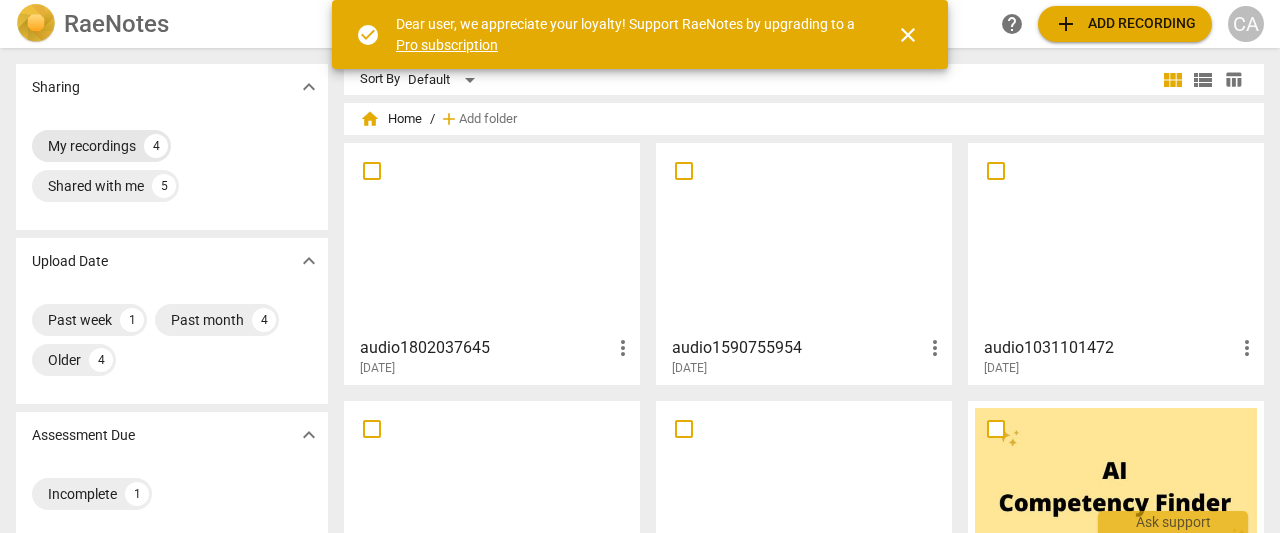 click on "My recordings" at bounding box center [92, 146] 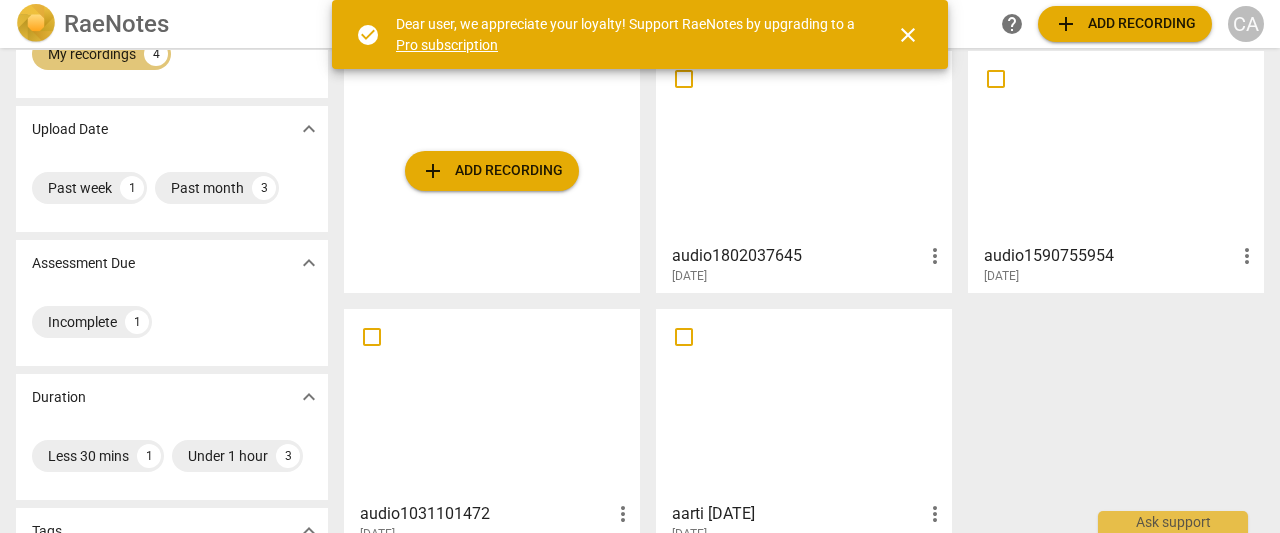 scroll, scrollTop: 106, scrollLeft: 0, axis: vertical 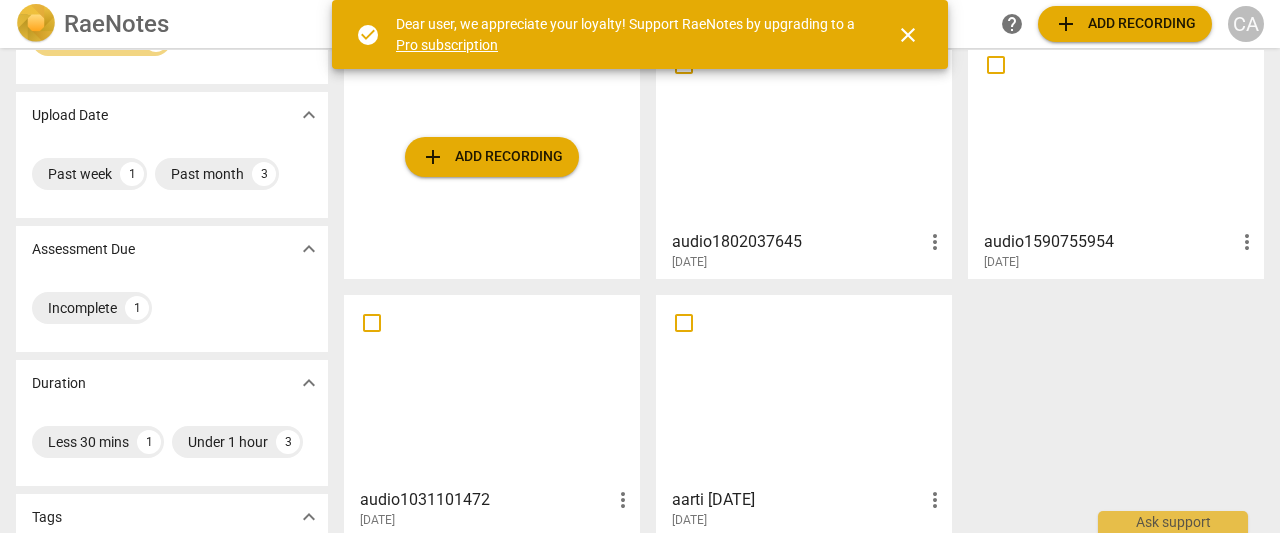 click on "check_circle Dear user, we appreciate your loyalty! Support RaeNotes by upgrading to a    Pro subscription" at bounding box center (608, 34) 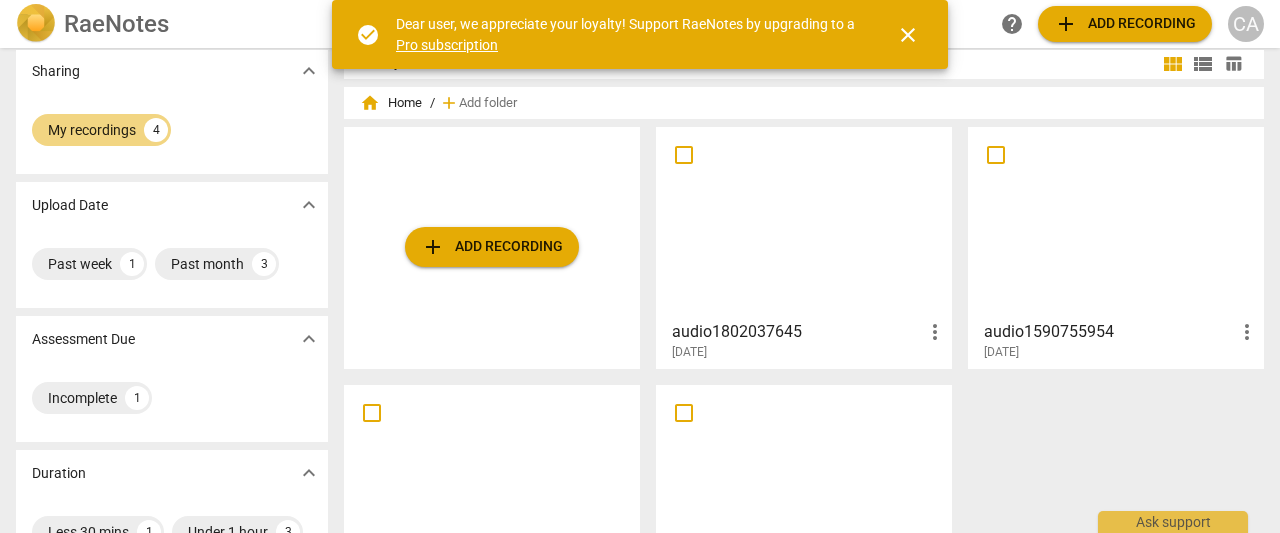 scroll, scrollTop: 0, scrollLeft: 0, axis: both 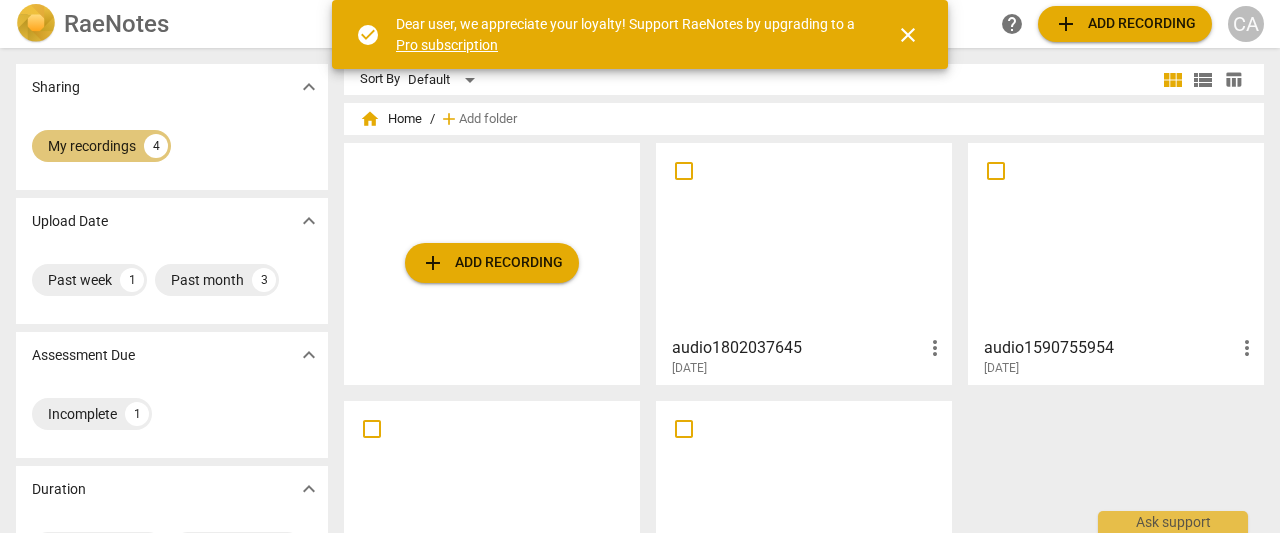click on "My recordings" at bounding box center (92, 146) 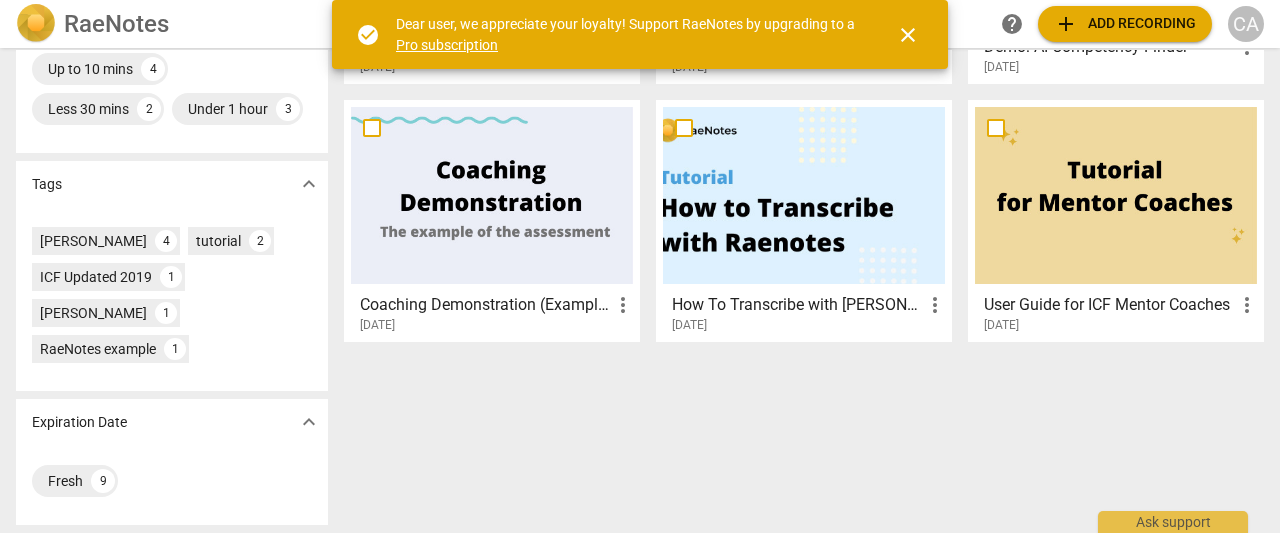 scroll, scrollTop: 588, scrollLeft: 0, axis: vertical 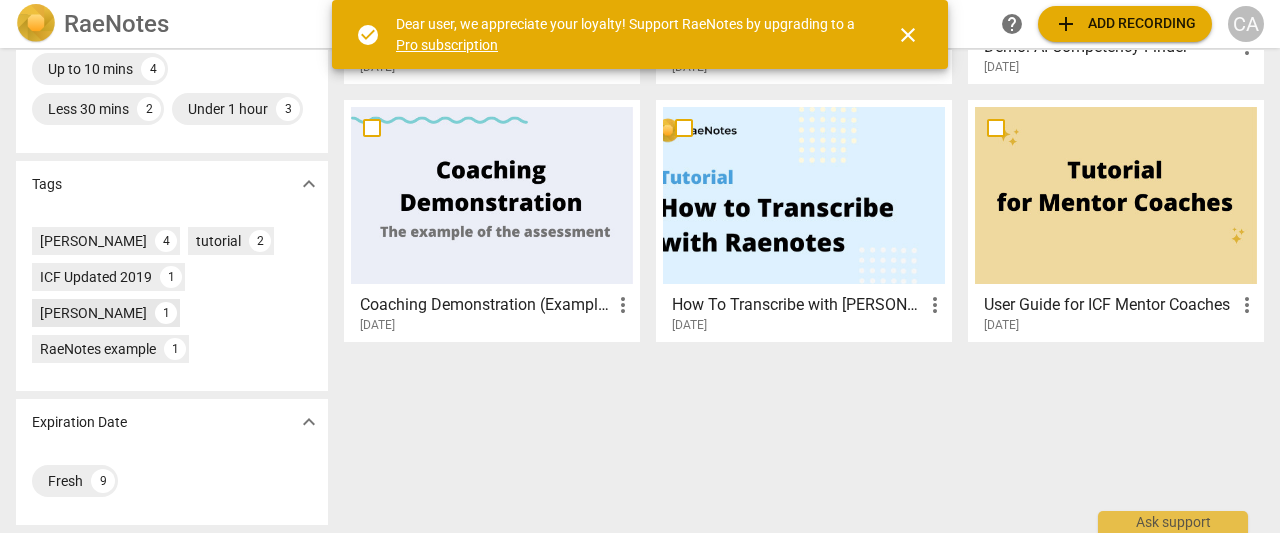 click on "[PERSON_NAME]" at bounding box center [93, 313] 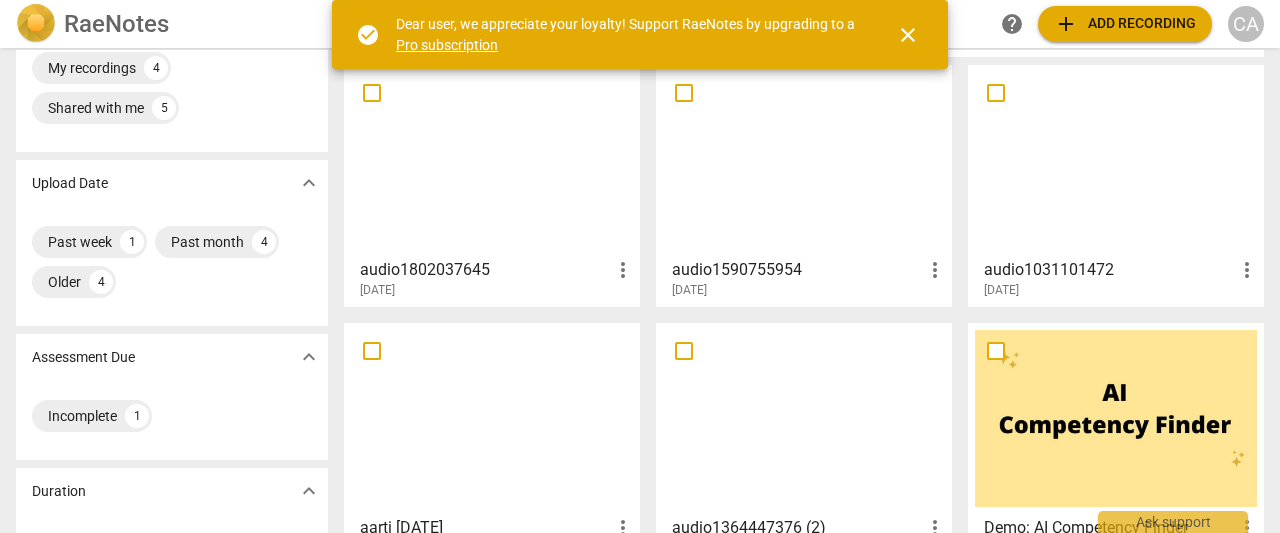 scroll, scrollTop: 0, scrollLeft: 0, axis: both 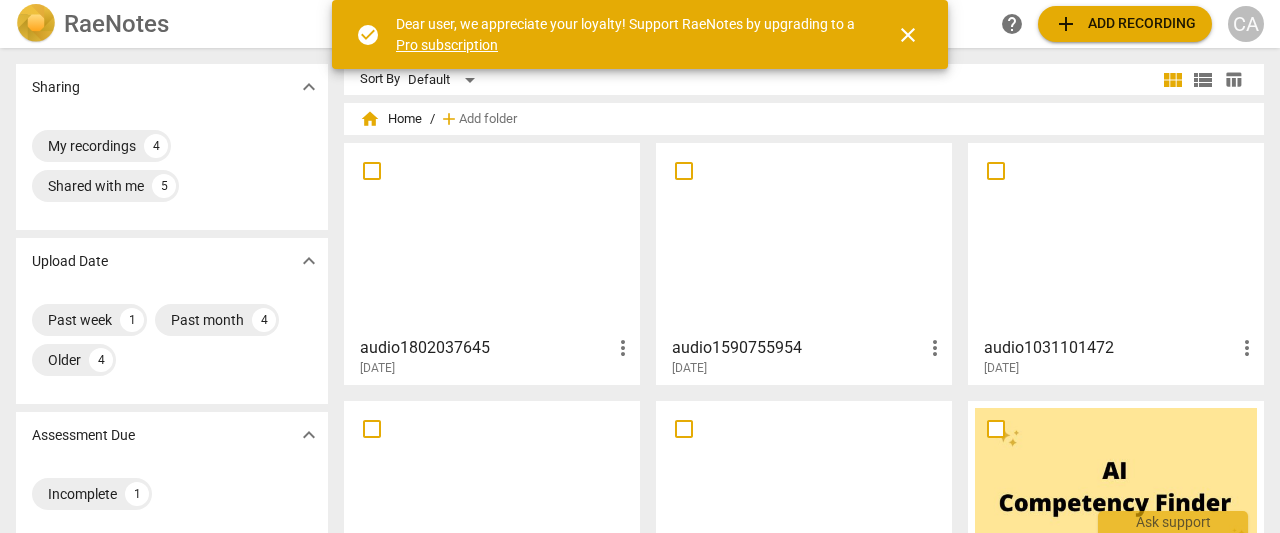 click on "help" at bounding box center (1012, 24) 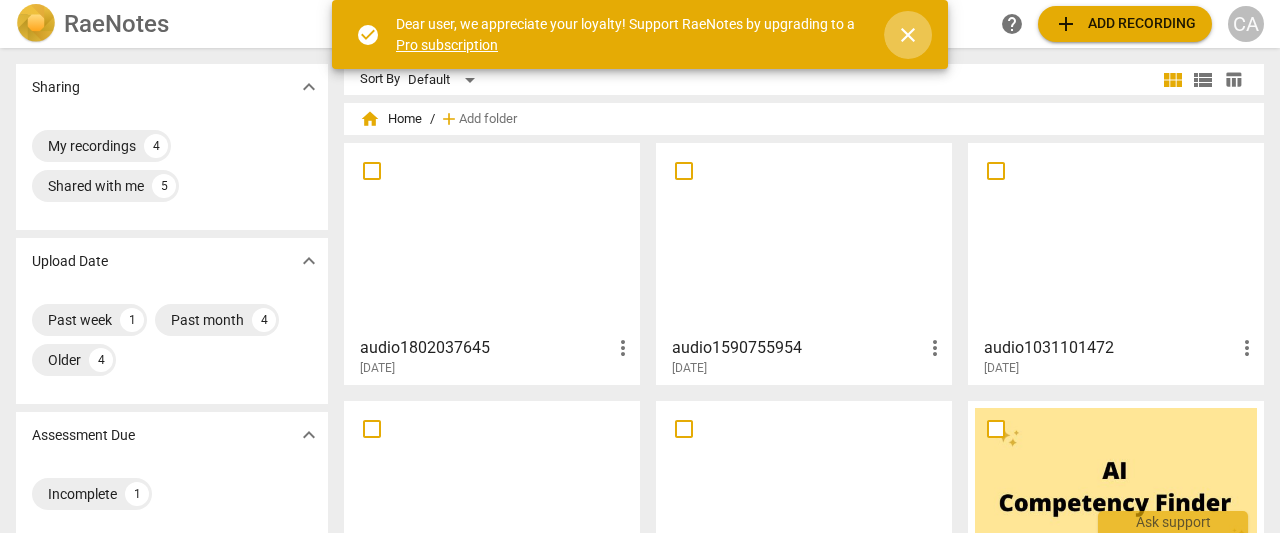 click on "close" at bounding box center (908, 35) 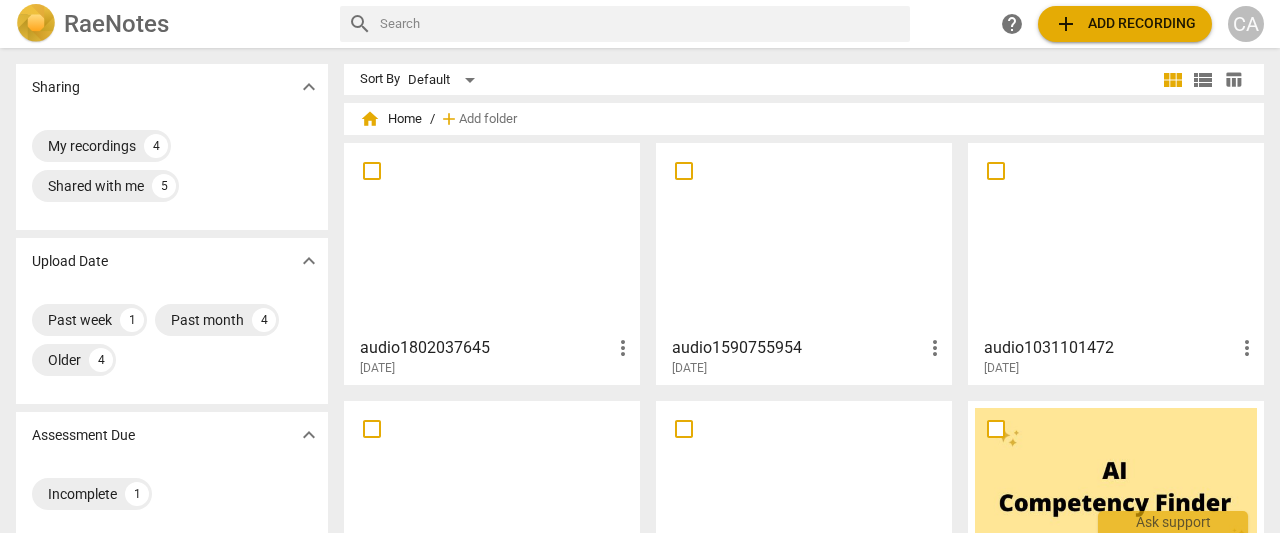 click at bounding box center (641, 24) 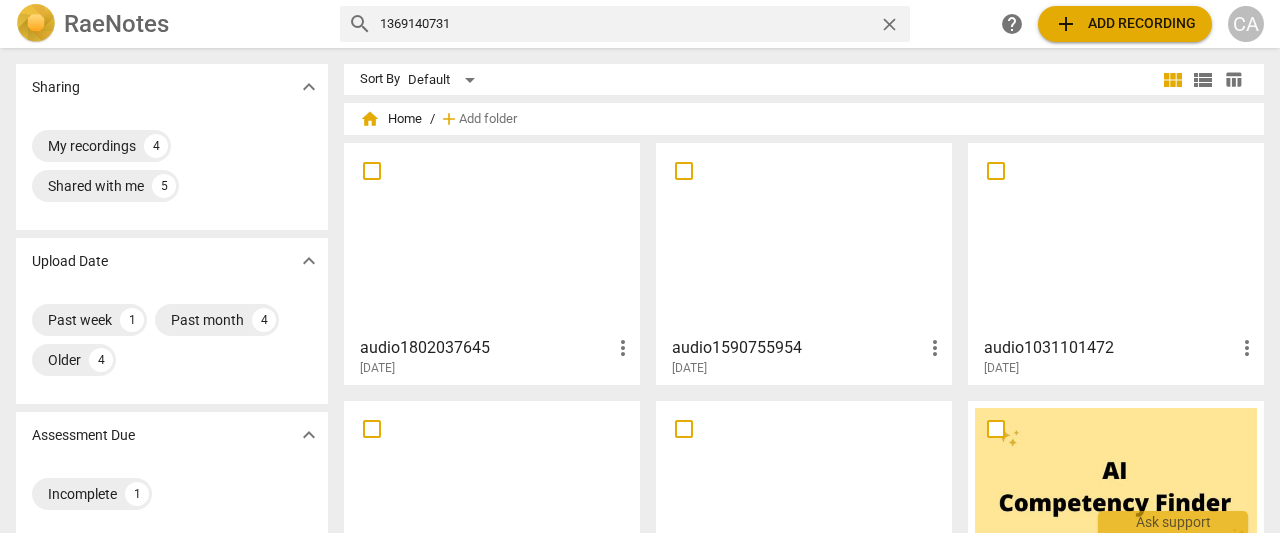 type on "1369140731" 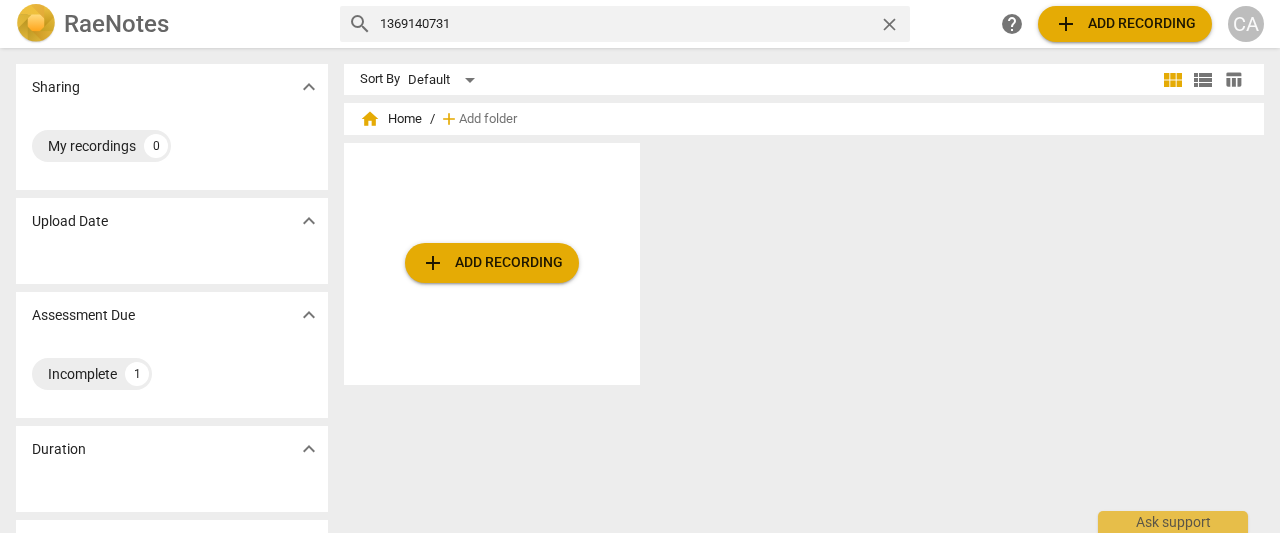 drag, startPoint x: 466, startPoint y: 24, endPoint x: 347, endPoint y: 28, distance: 119.06721 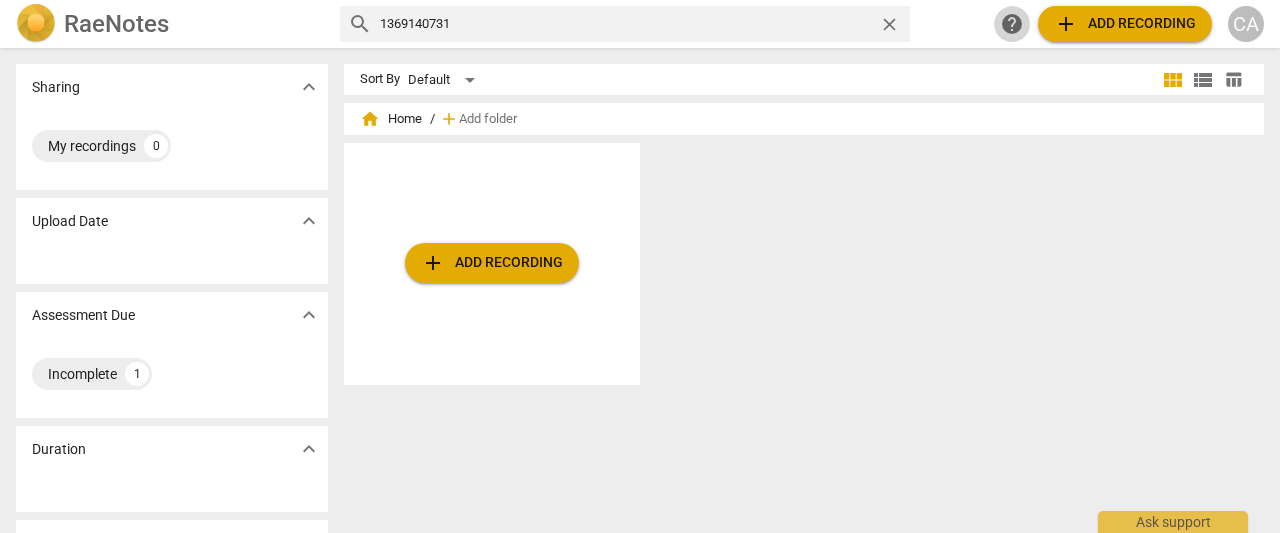 click on "help" at bounding box center [1012, 24] 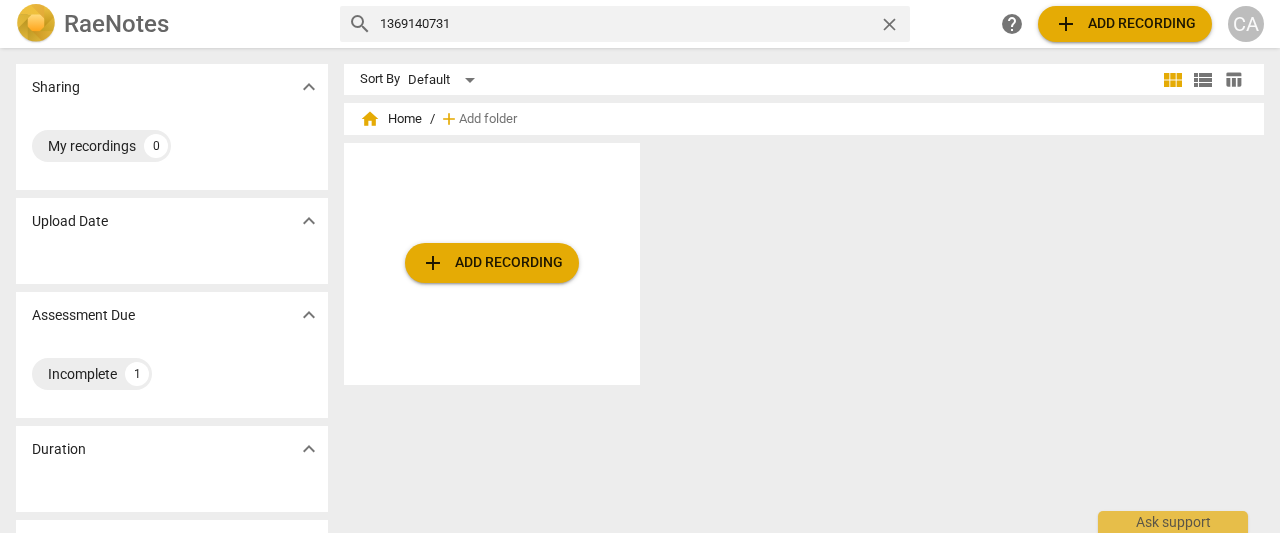 click on "home Home" at bounding box center [391, 119] 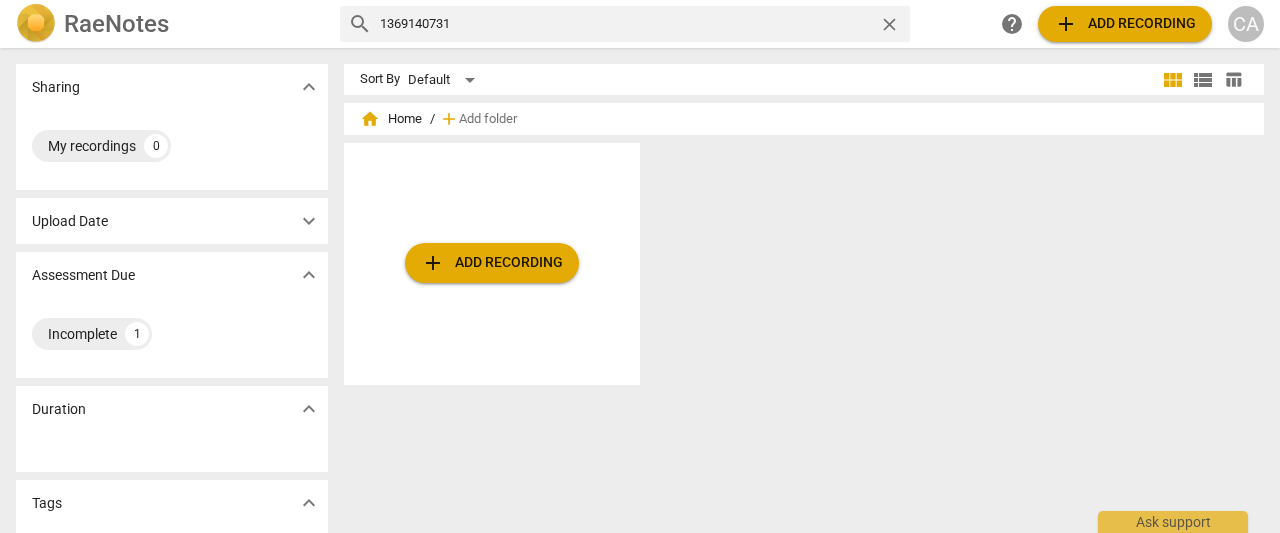 click on "Upload Date" at bounding box center [70, 221] 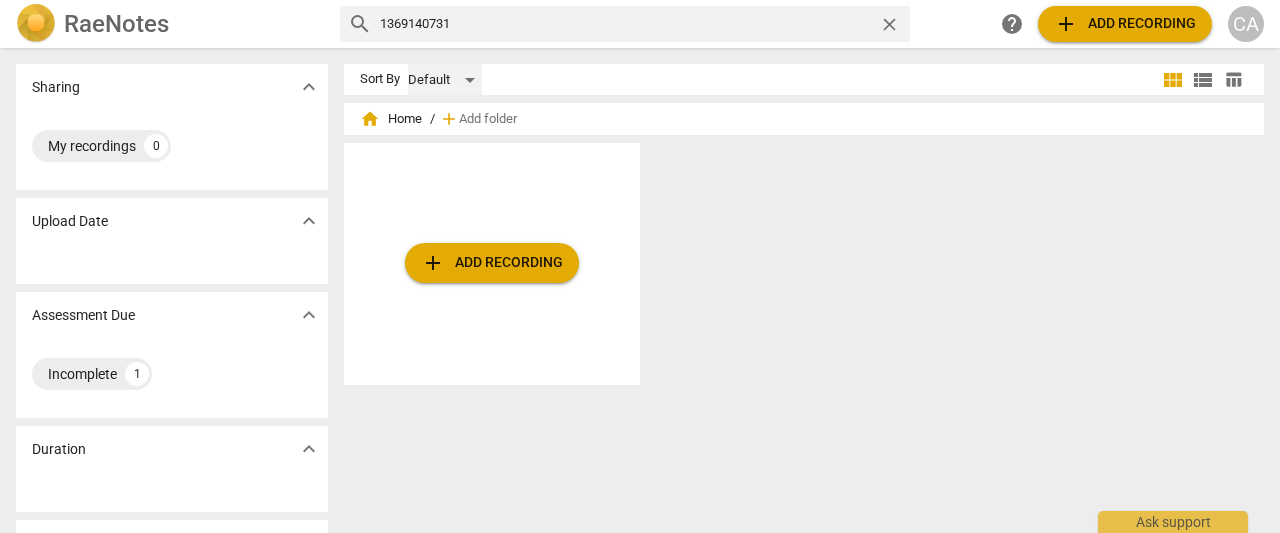 click on "Default" at bounding box center [445, 80] 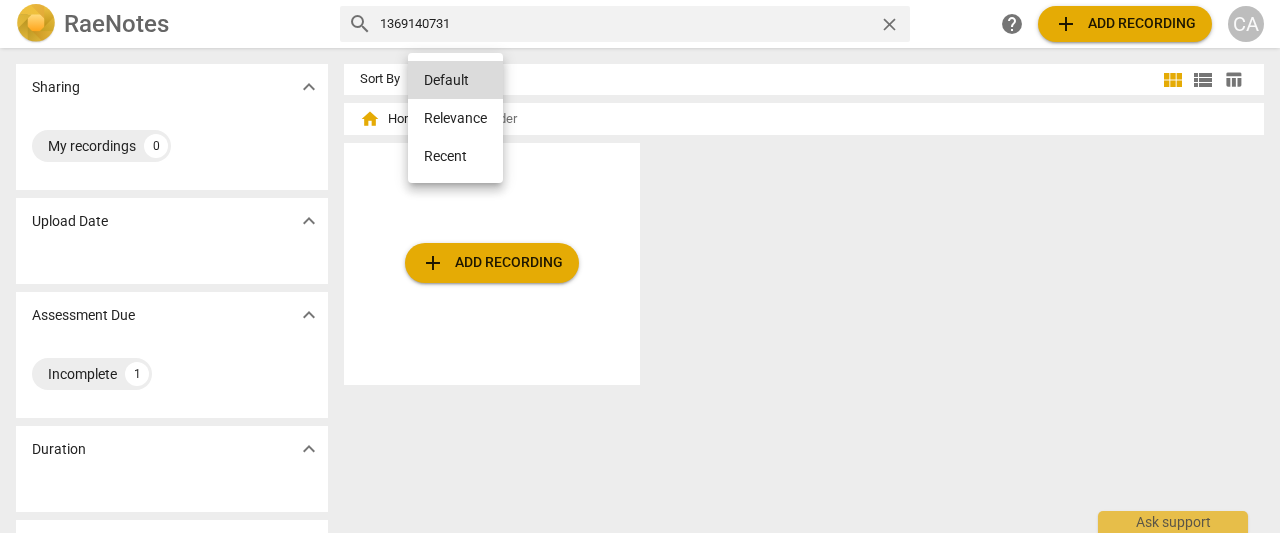 click on "Recent" at bounding box center (455, 156) 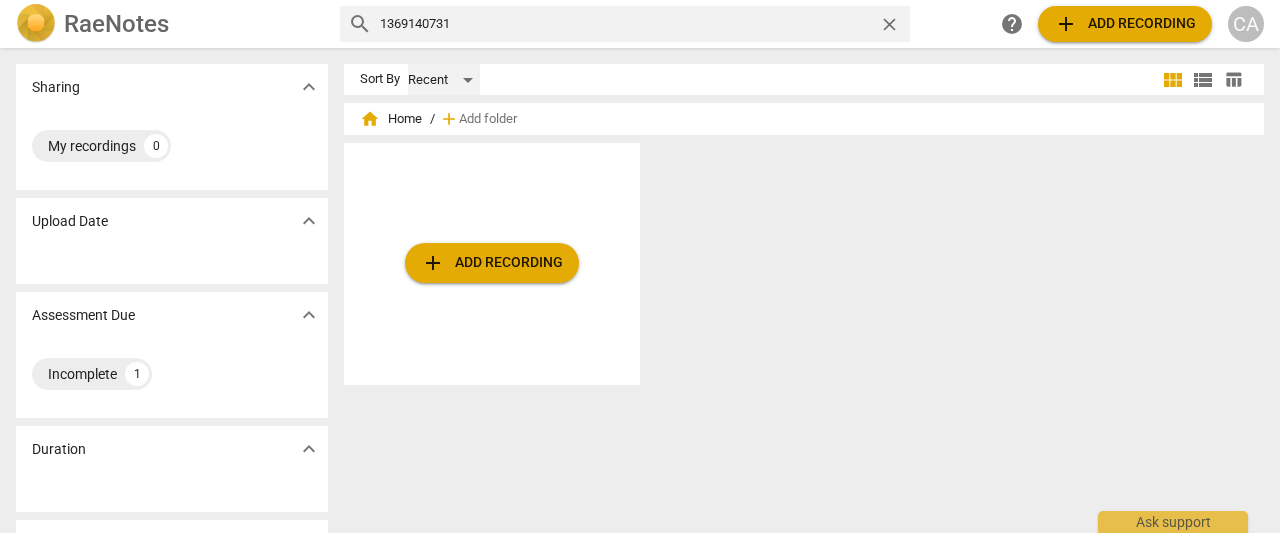 click on "Recent" at bounding box center (444, 80) 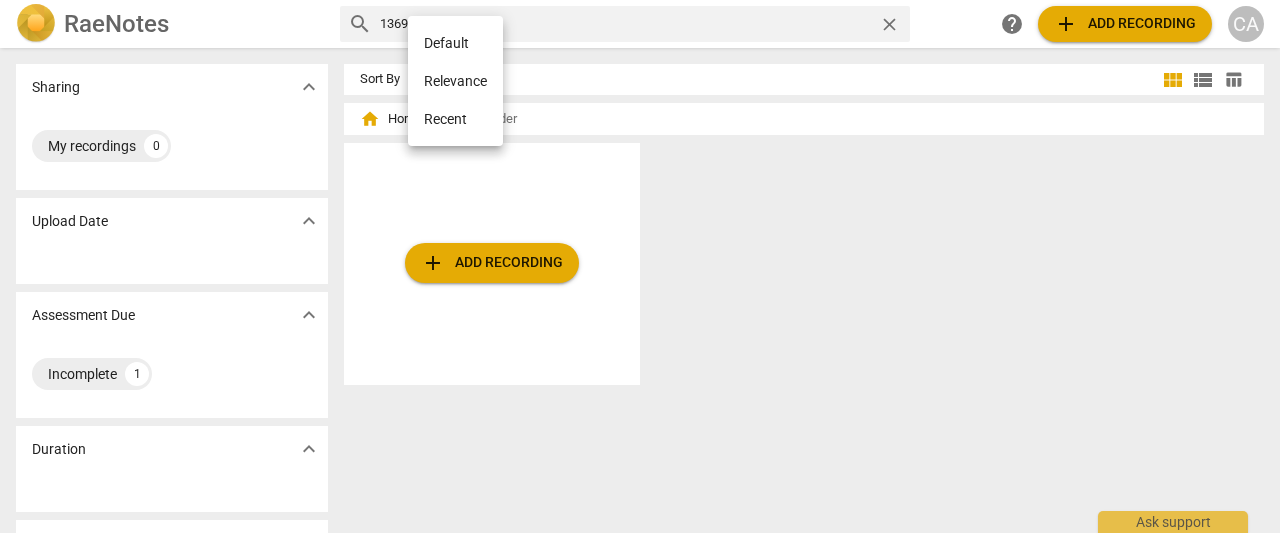 click on "Recent" at bounding box center (455, 119) 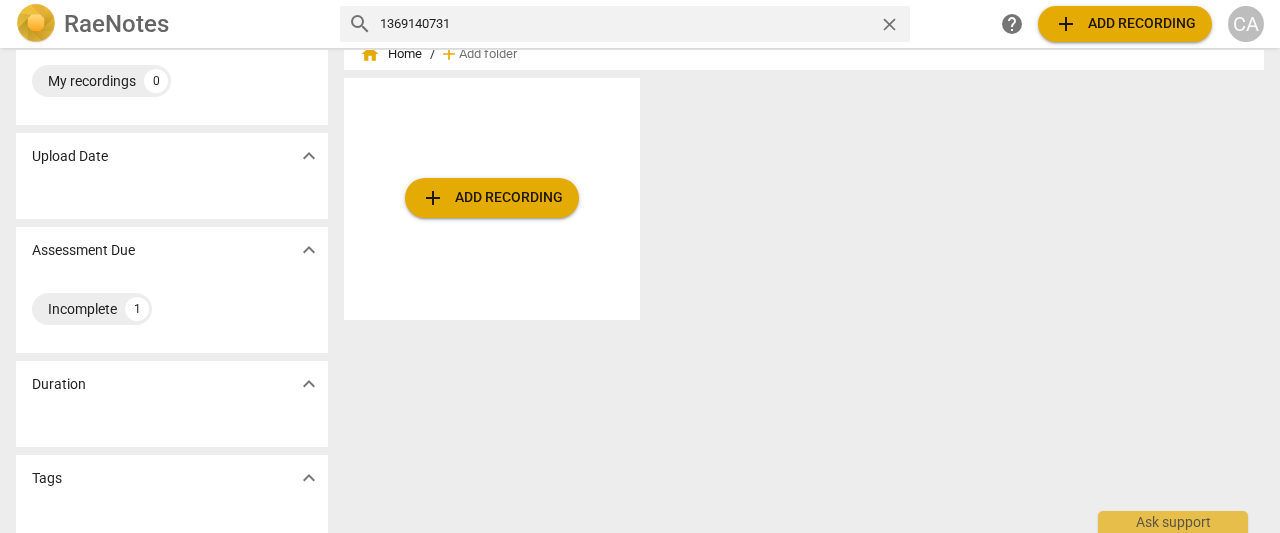 scroll, scrollTop: 0, scrollLeft: 0, axis: both 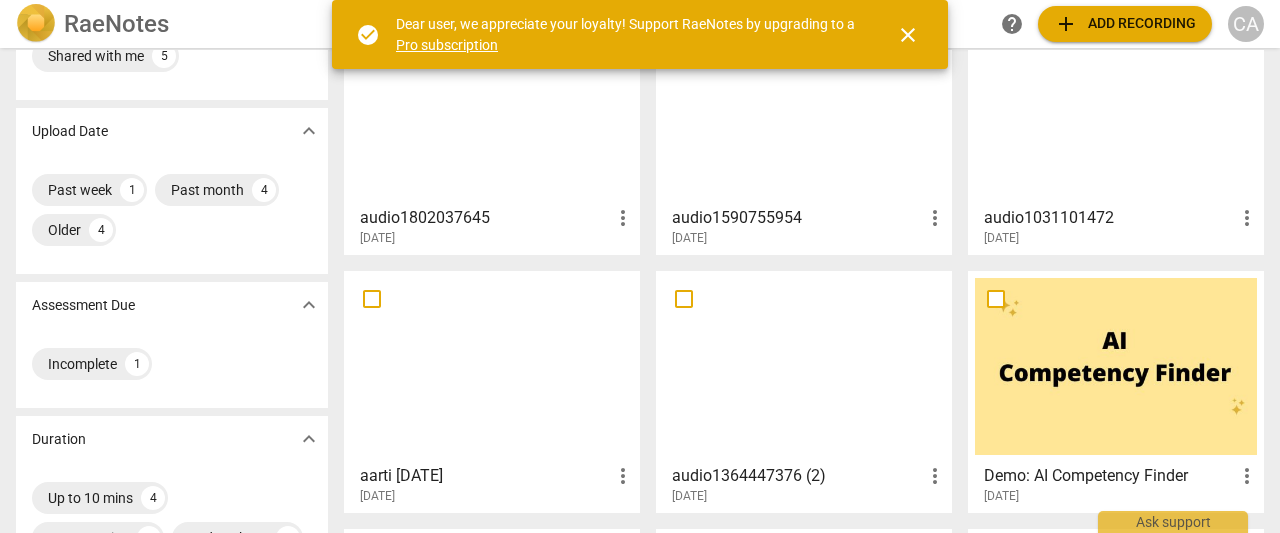 click on "close" at bounding box center [908, 35] 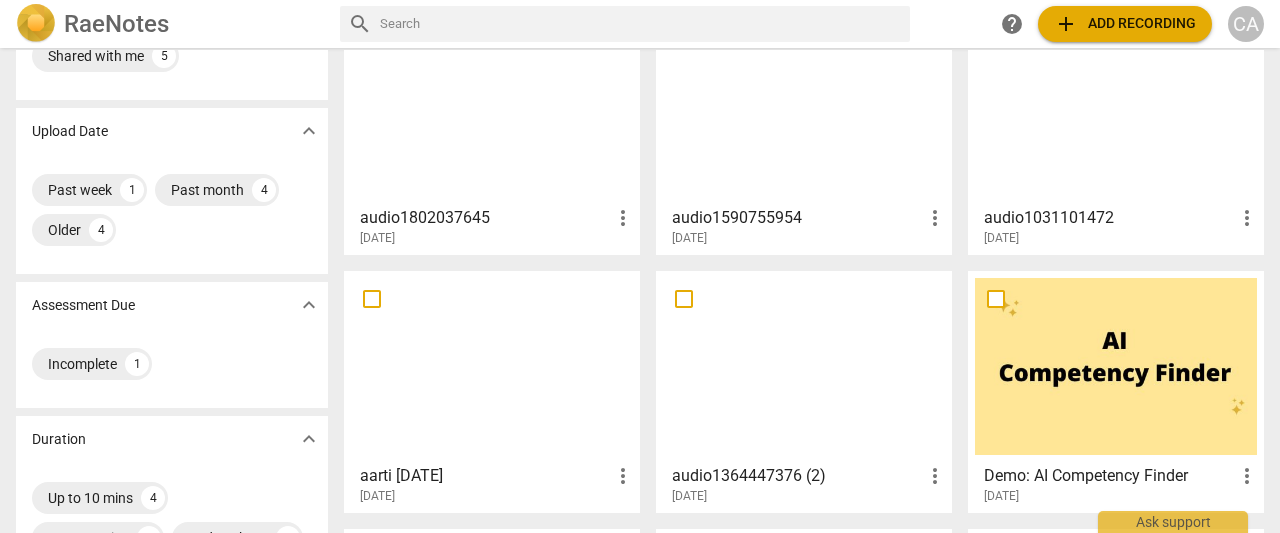 click at bounding box center [641, 24] 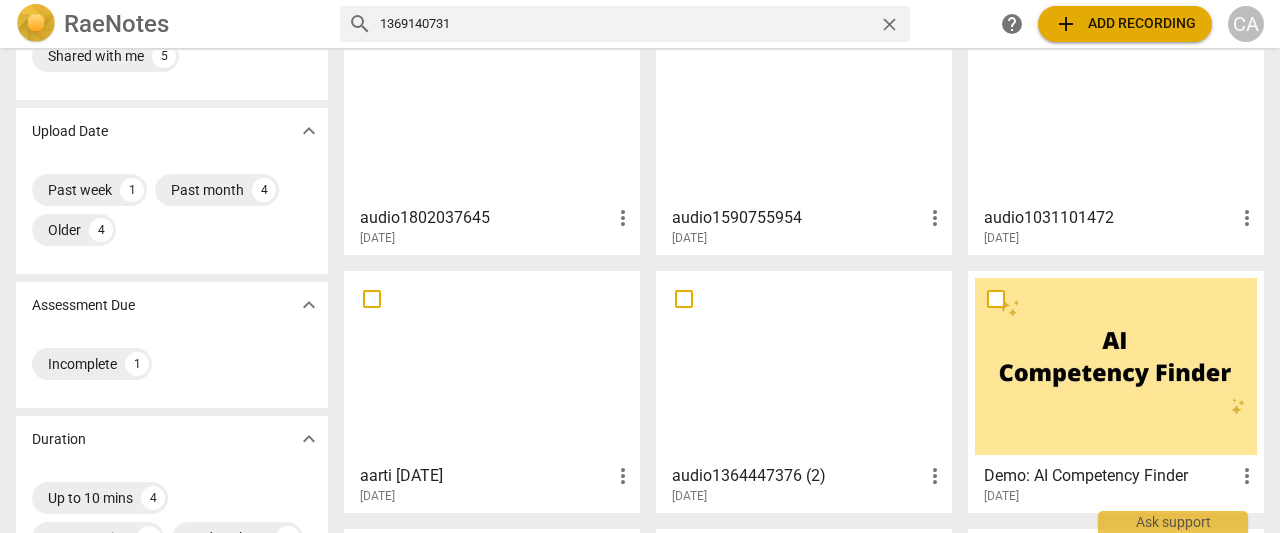 type on "1369140731" 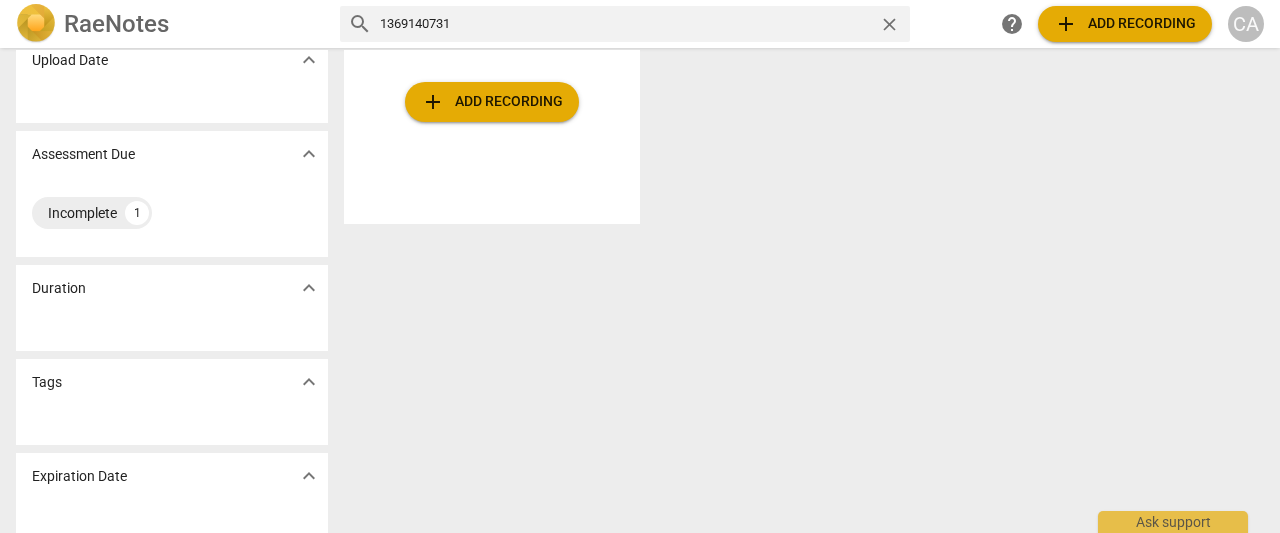 scroll, scrollTop: 164, scrollLeft: 0, axis: vertical 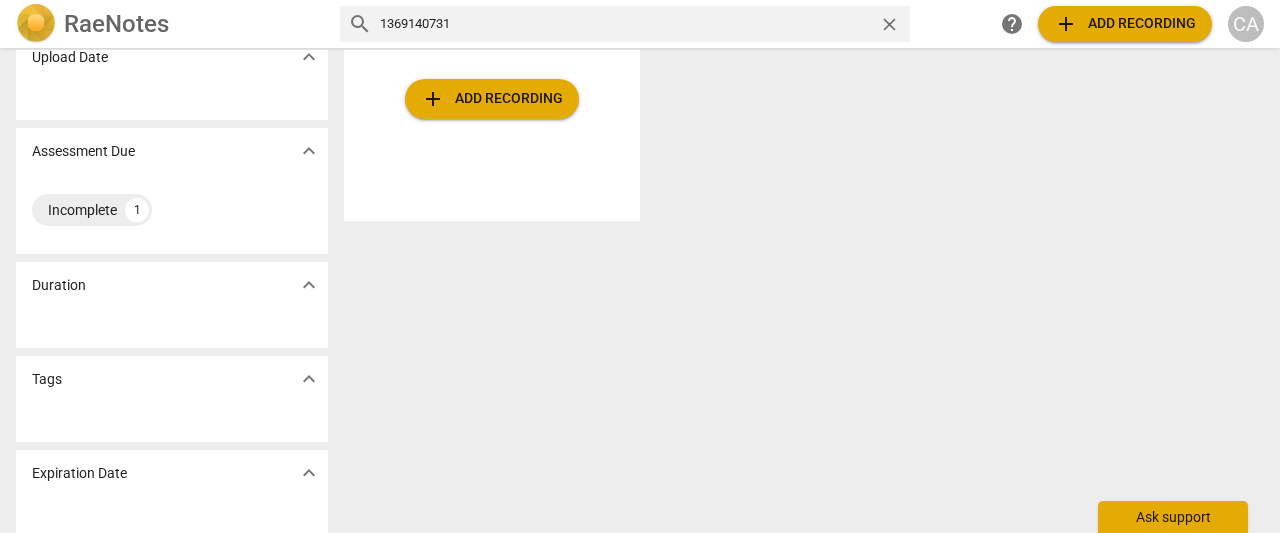 click on "Ask support" at bounding box center (1173, 517) 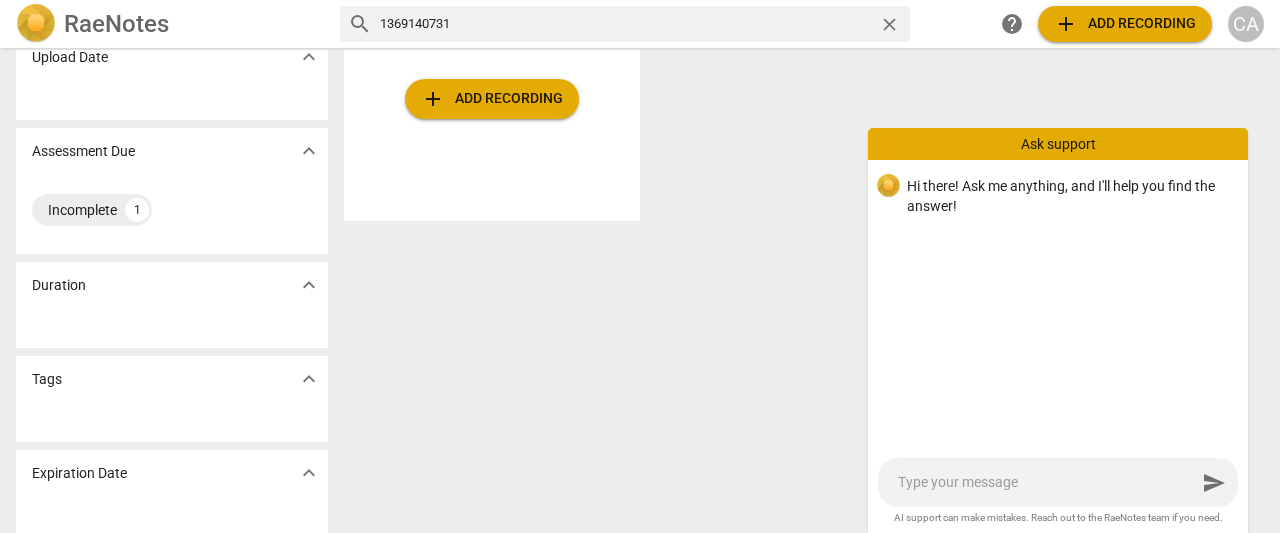 click on "Hi there! Ask me anything, and I'll help you find the answer! send AI support can make mistakes. Reach out to the RaeNotes team if you need." at bounding box center (1058, 342) 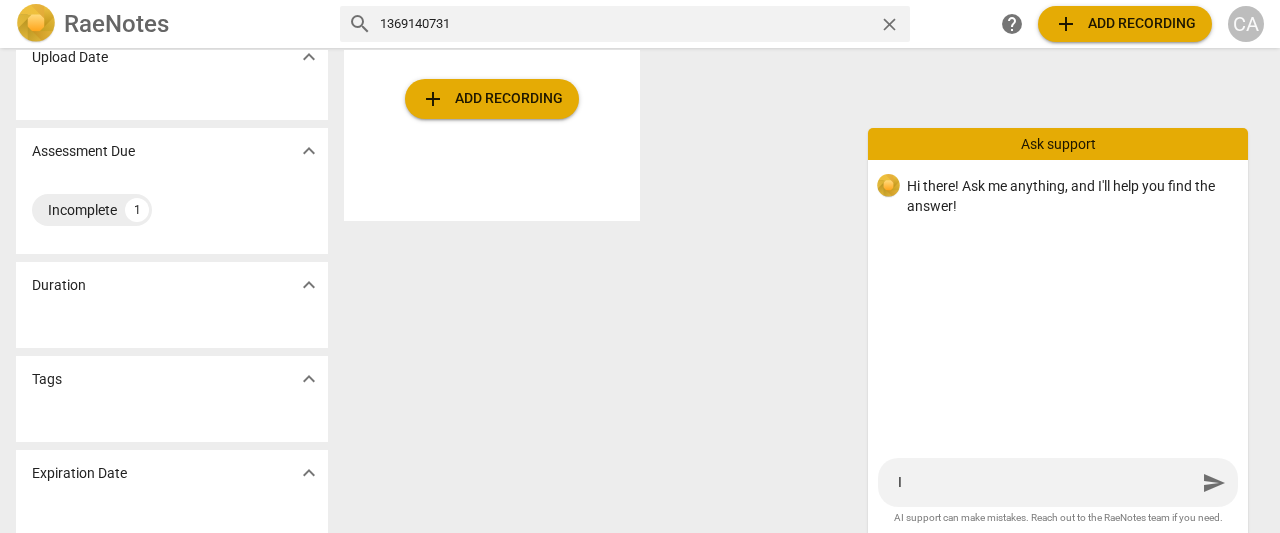 type on "I" 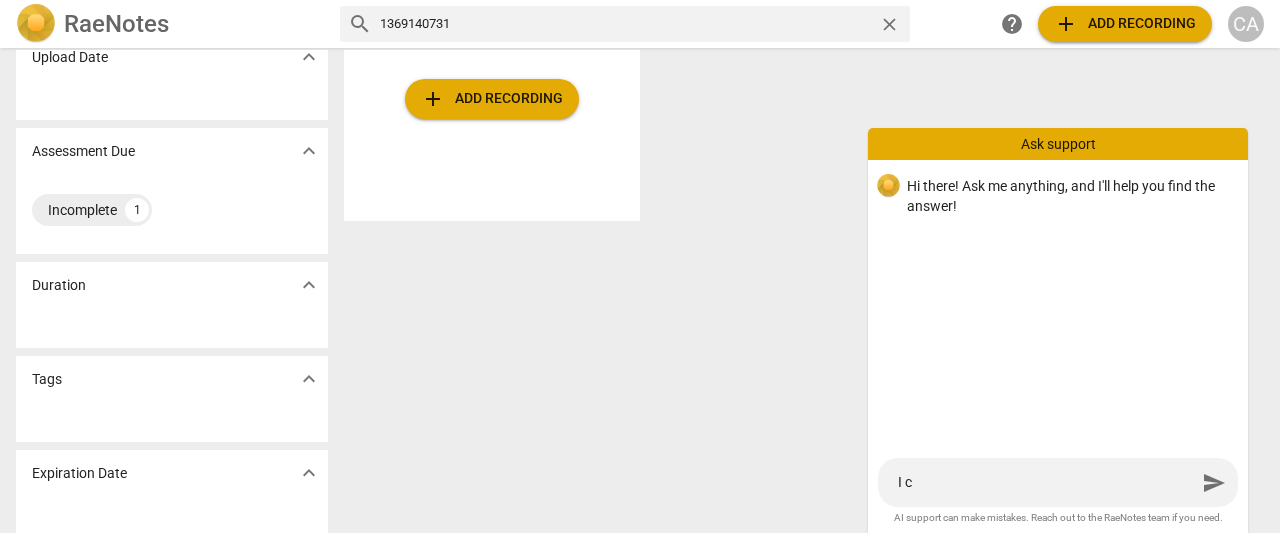 type on "I ca" 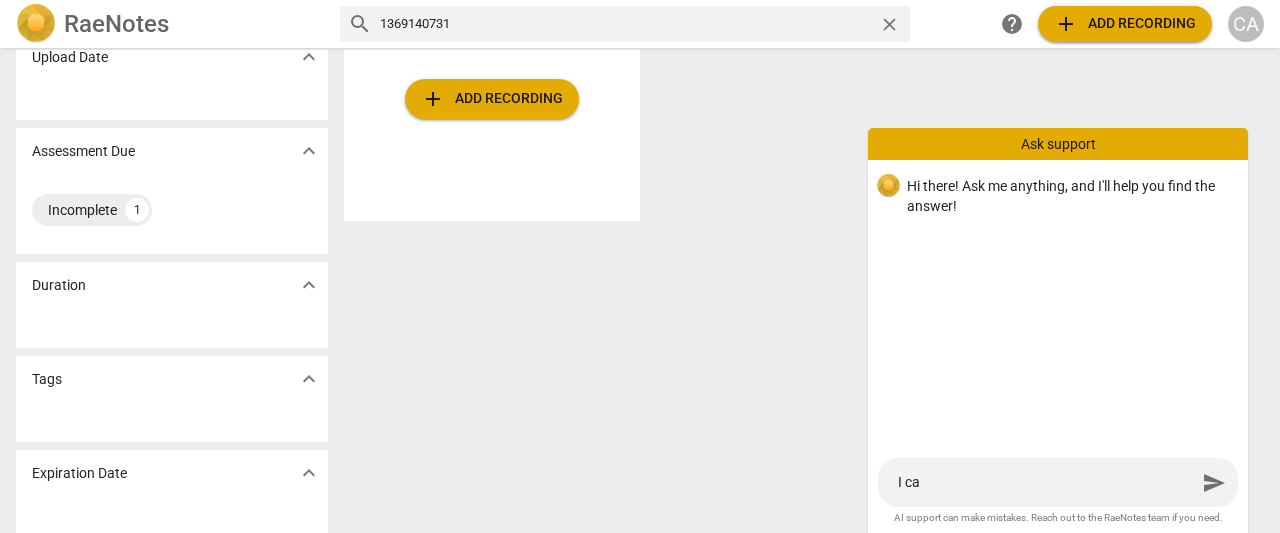 type on "I can" 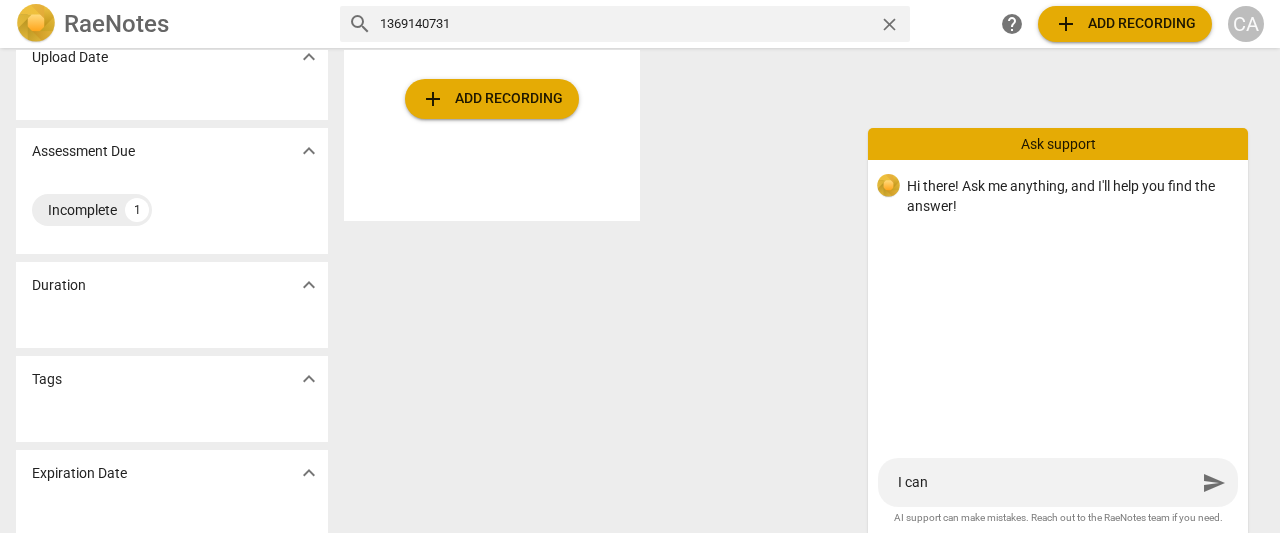 type on "I cant" 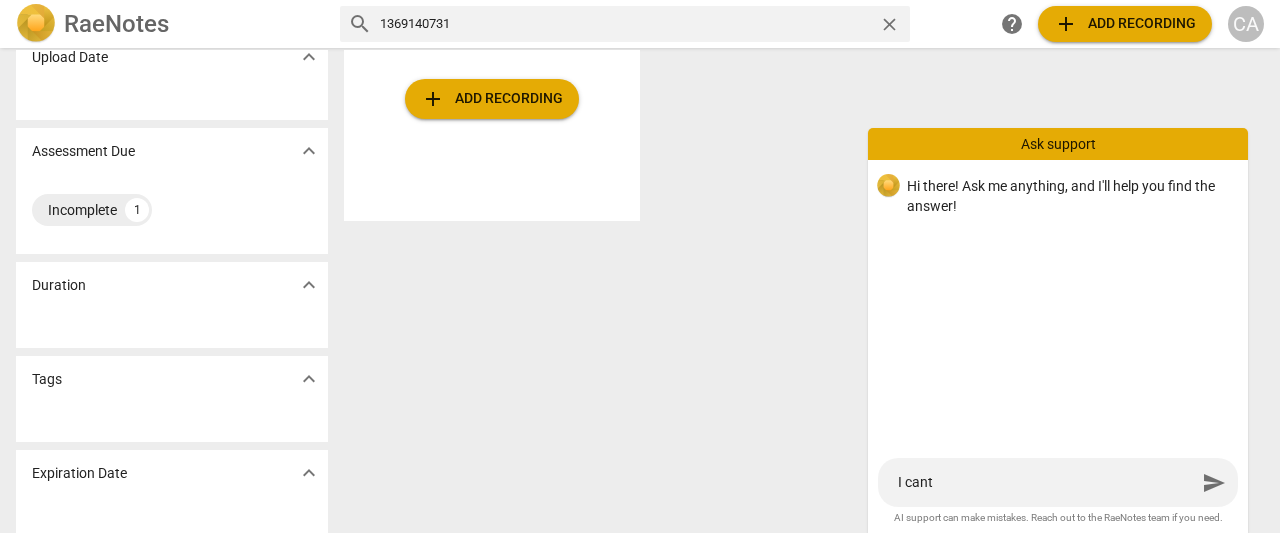 type on "I cant" 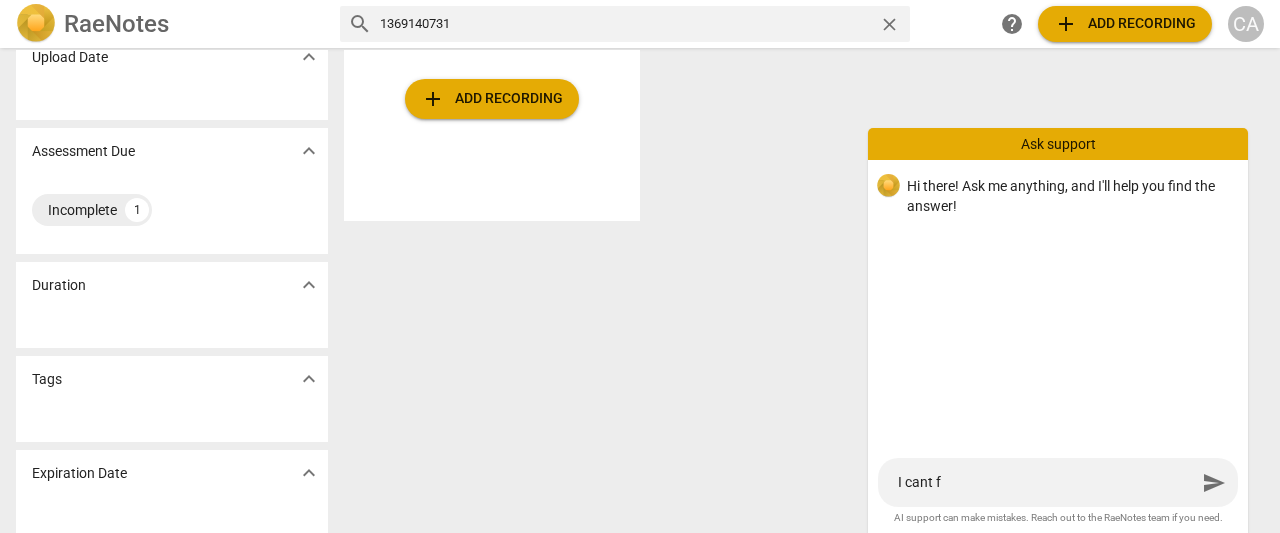 type on "I cant fi" 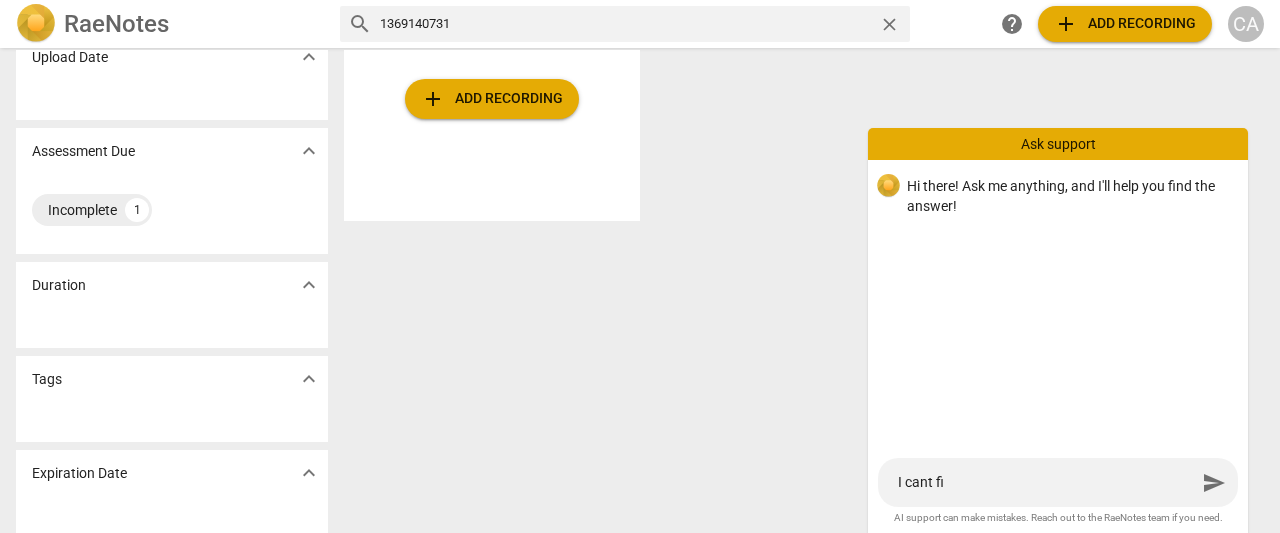 type on "I cant fin" 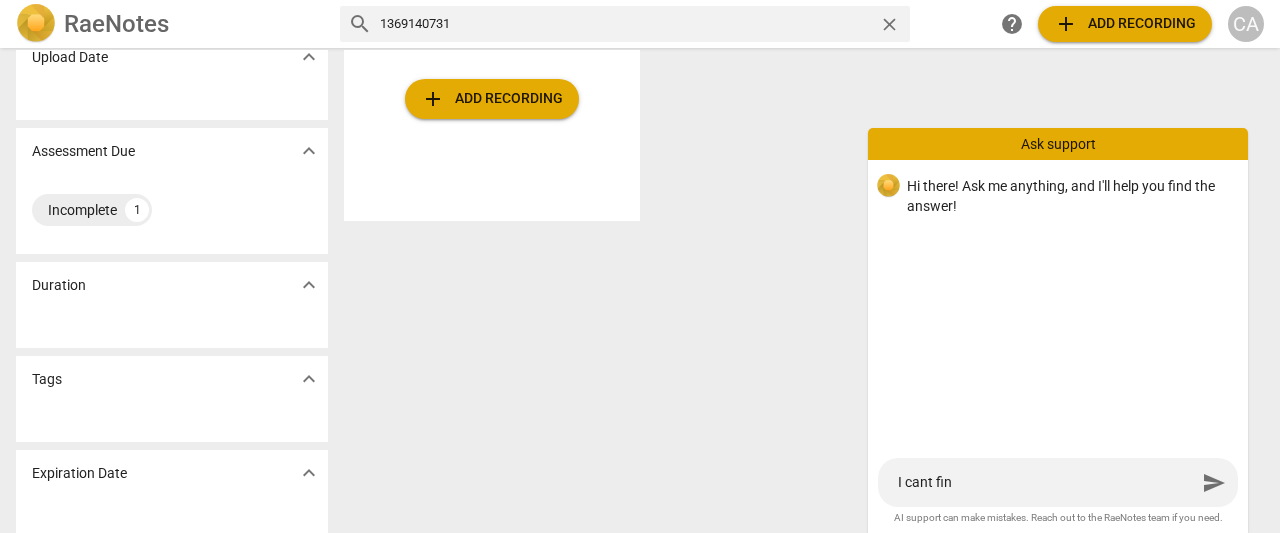 type on "I cant find" 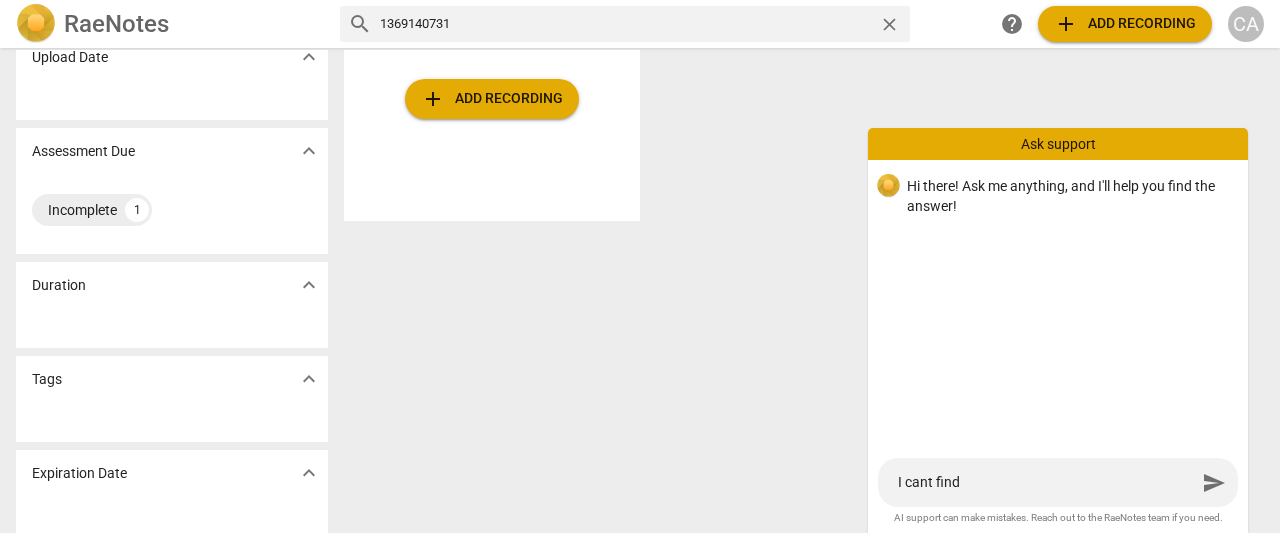 type on "I cant find" 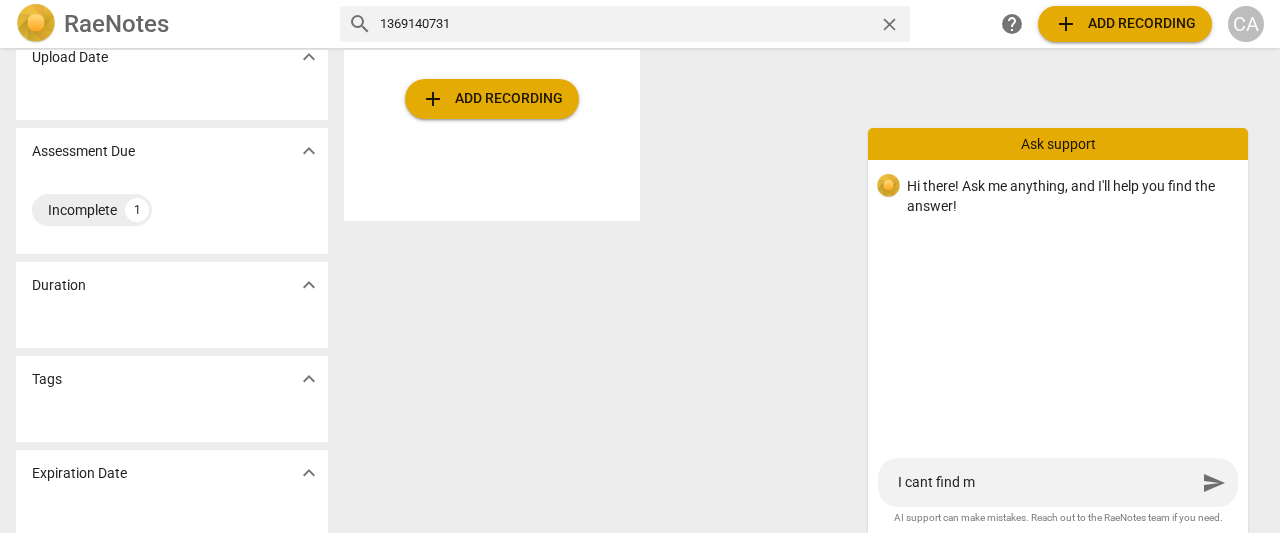 type on "I cant find my" 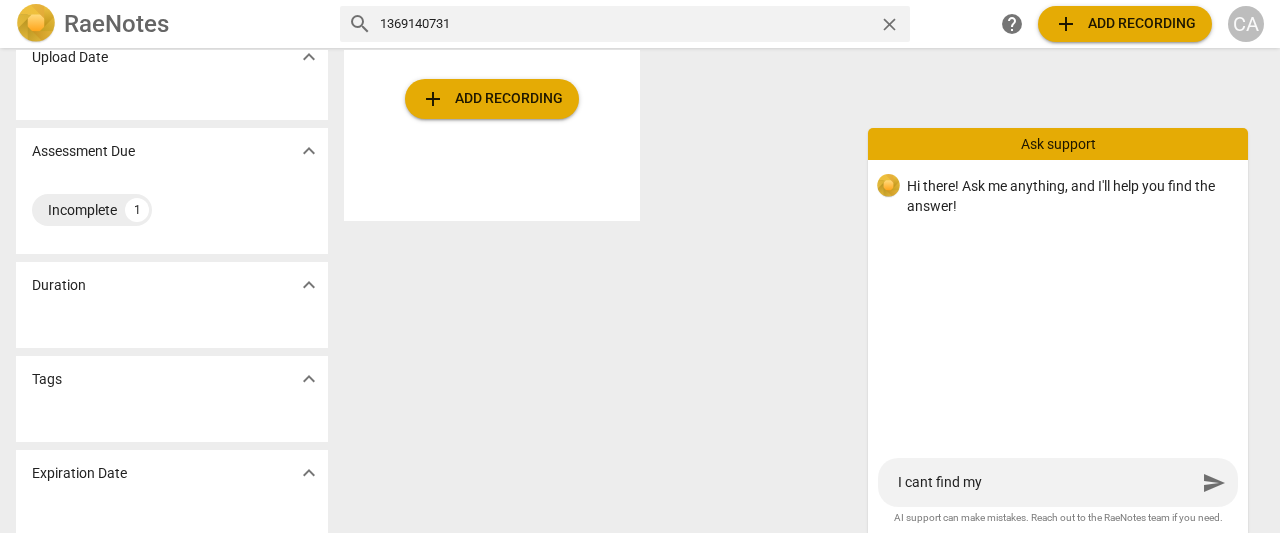 type on "I cant find my" 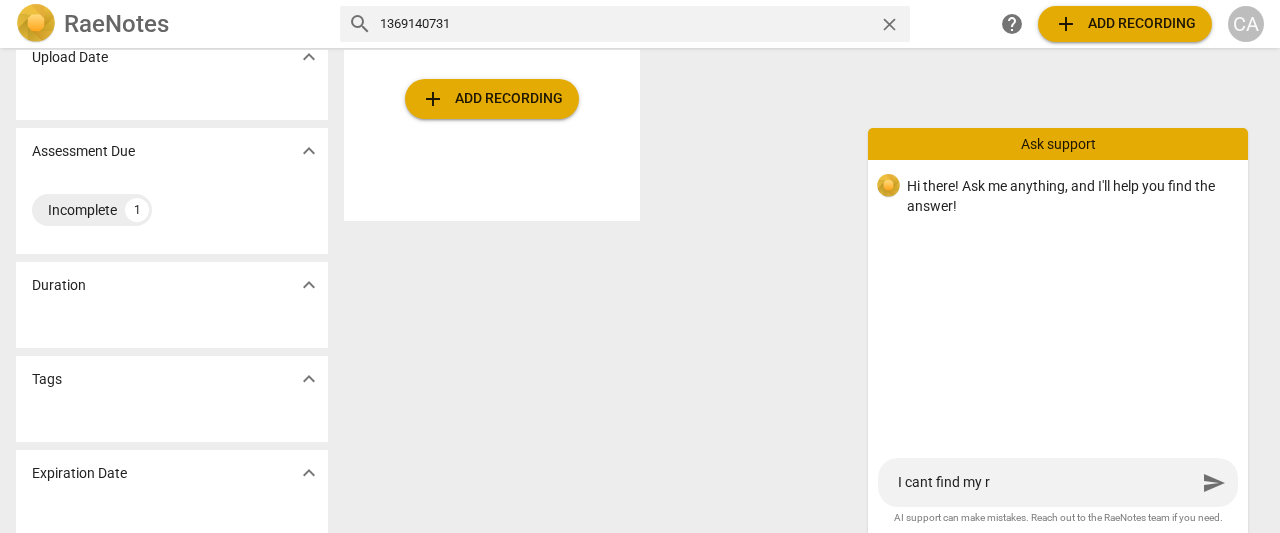 type on "I cant find my re" 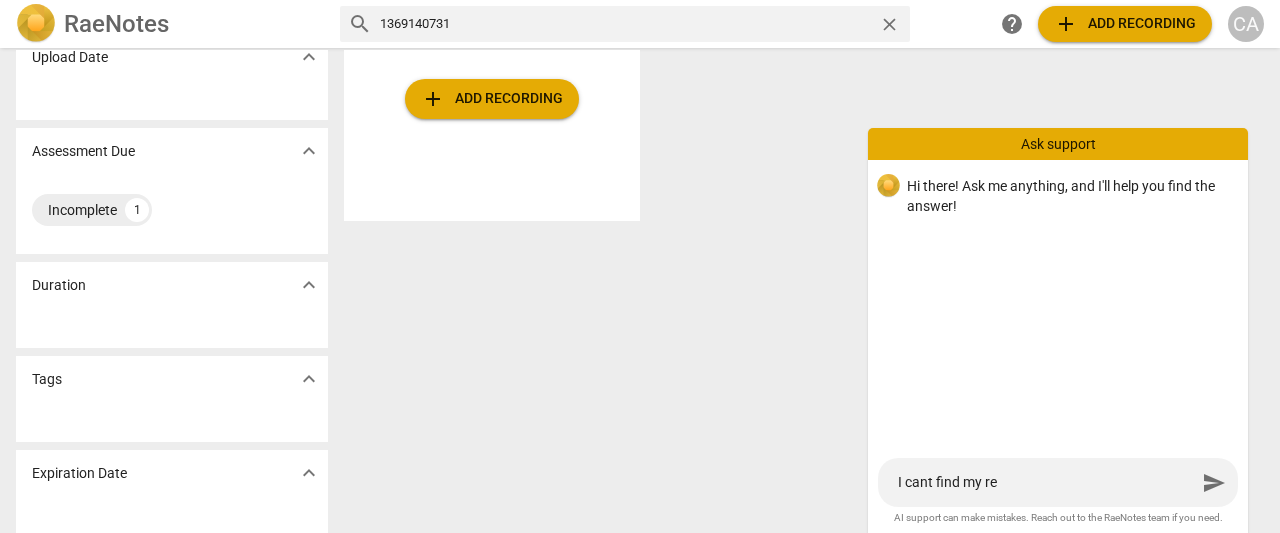 type on "I cant find my rec" 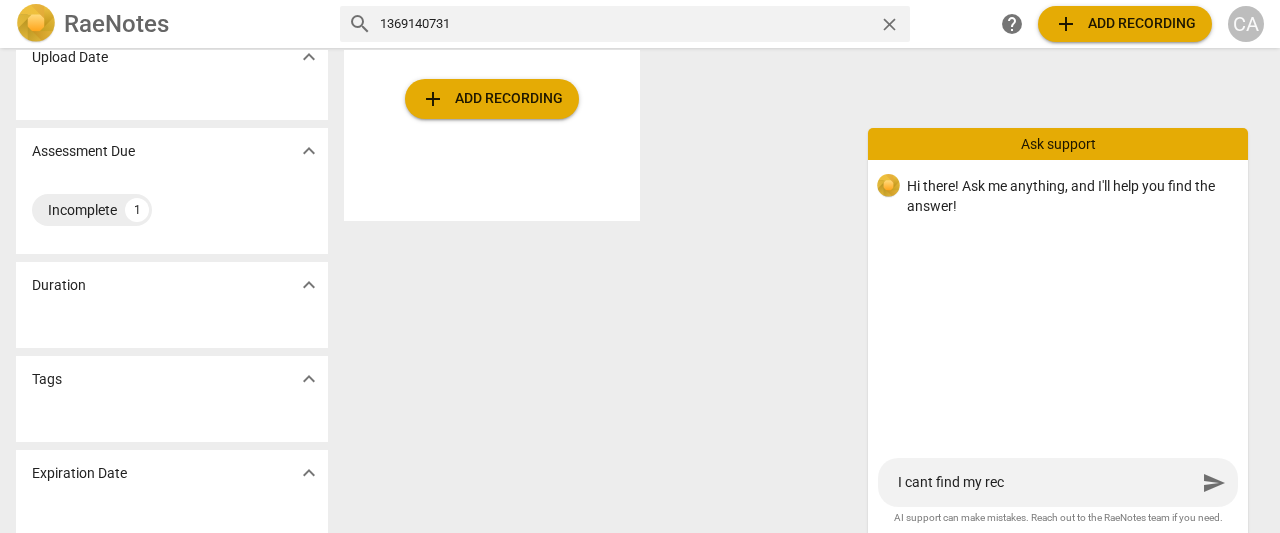 type on "I cant find my reco" 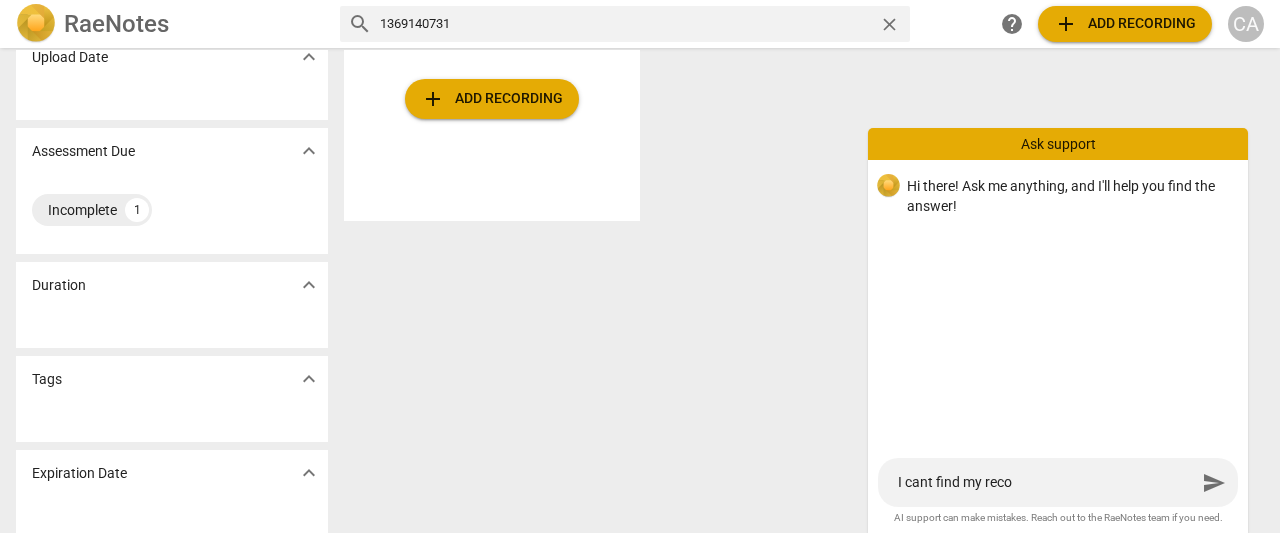 type on "I cant find my recor" 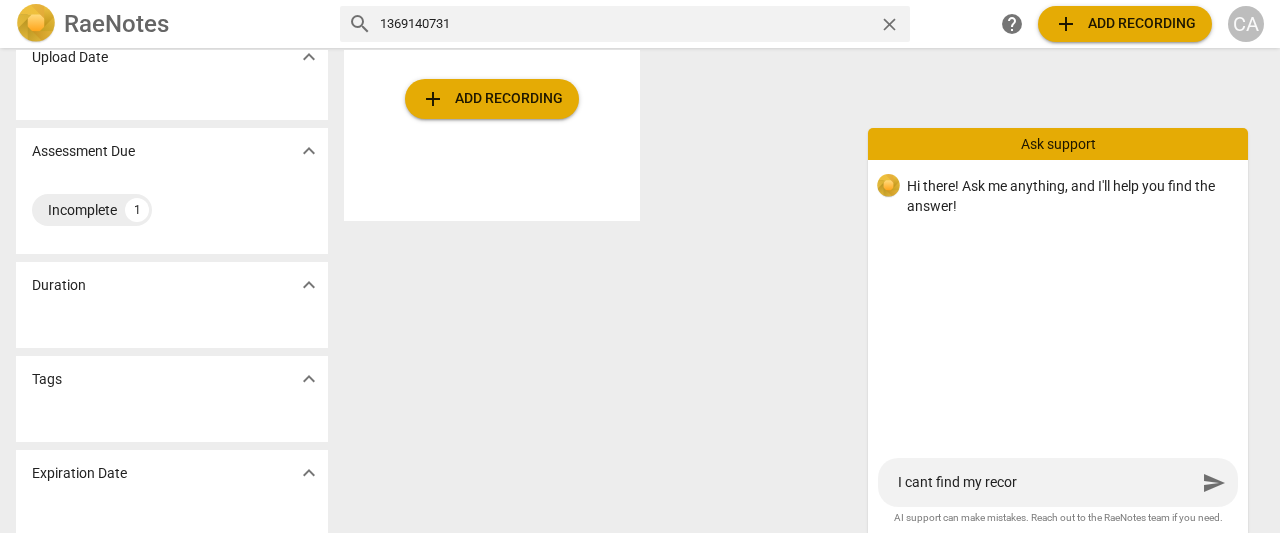 type on "I cant find my record" 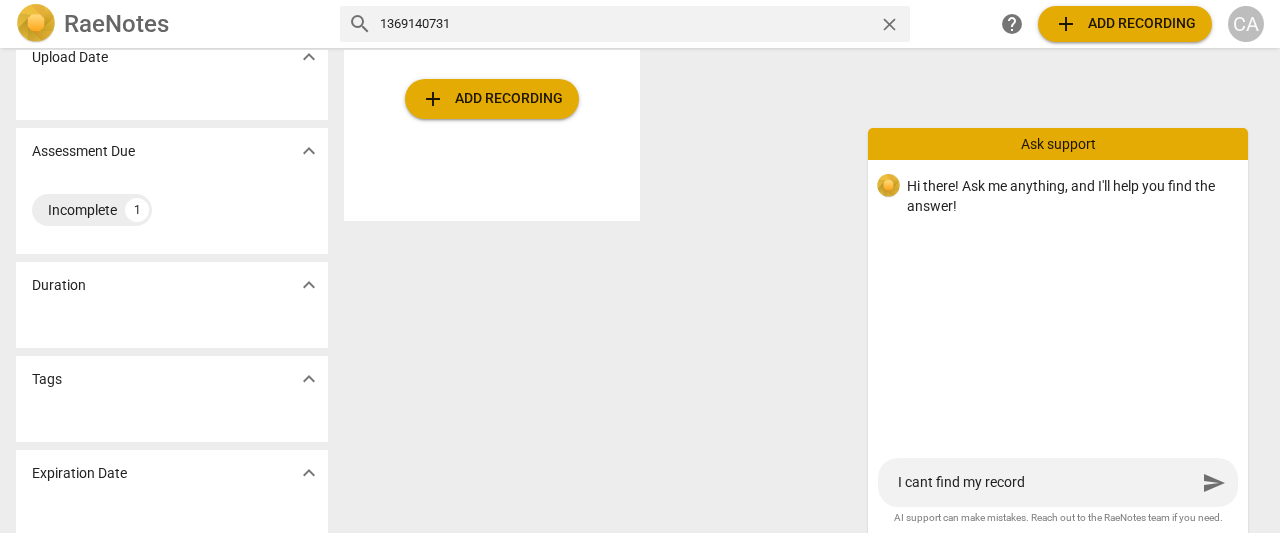 type on "I cant find my recordi" 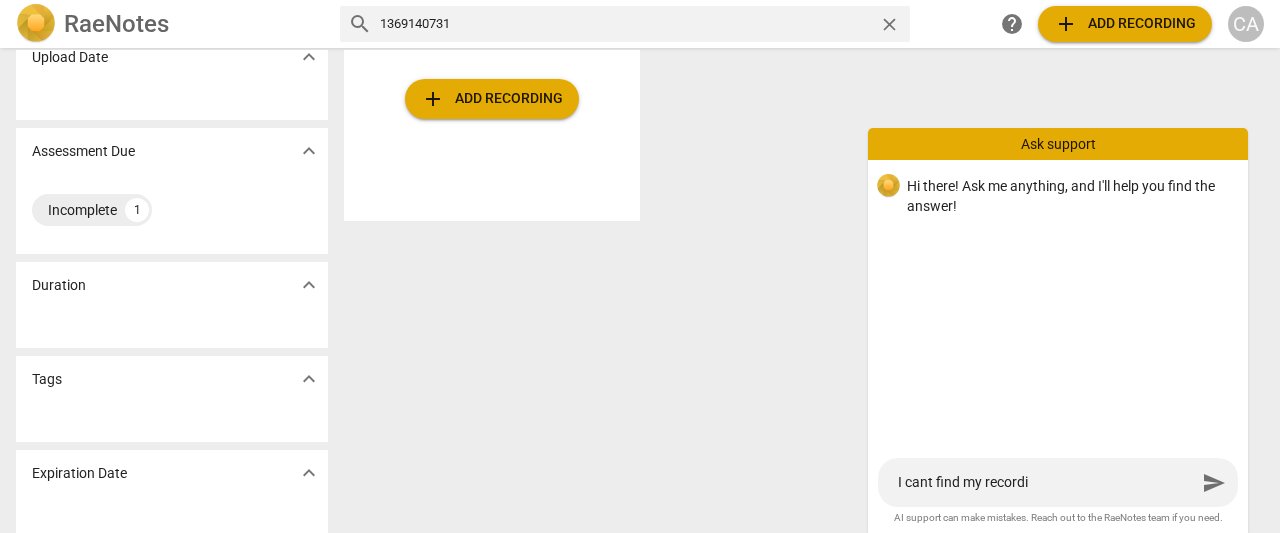 type on "I cant find my recordin" 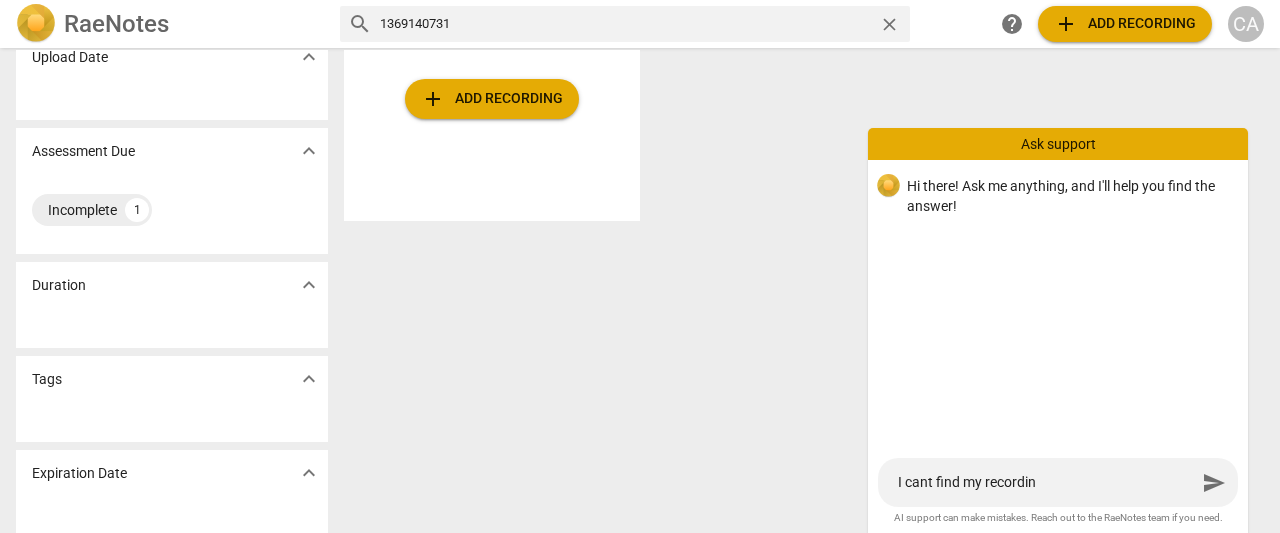 type on "I cant find my recording" 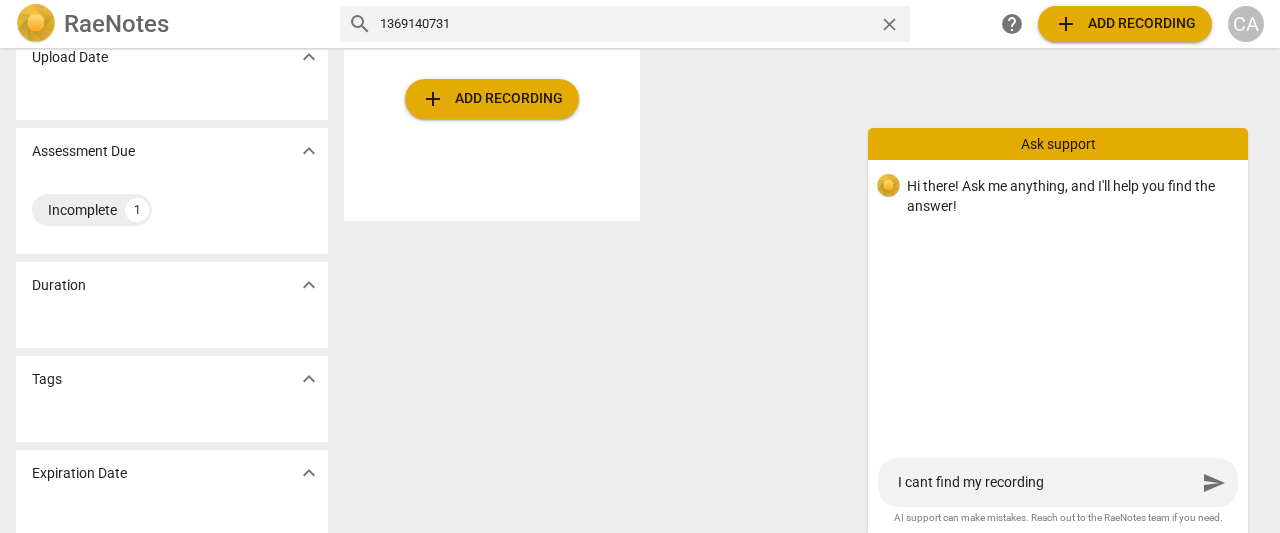 type on "I cant find my recording" 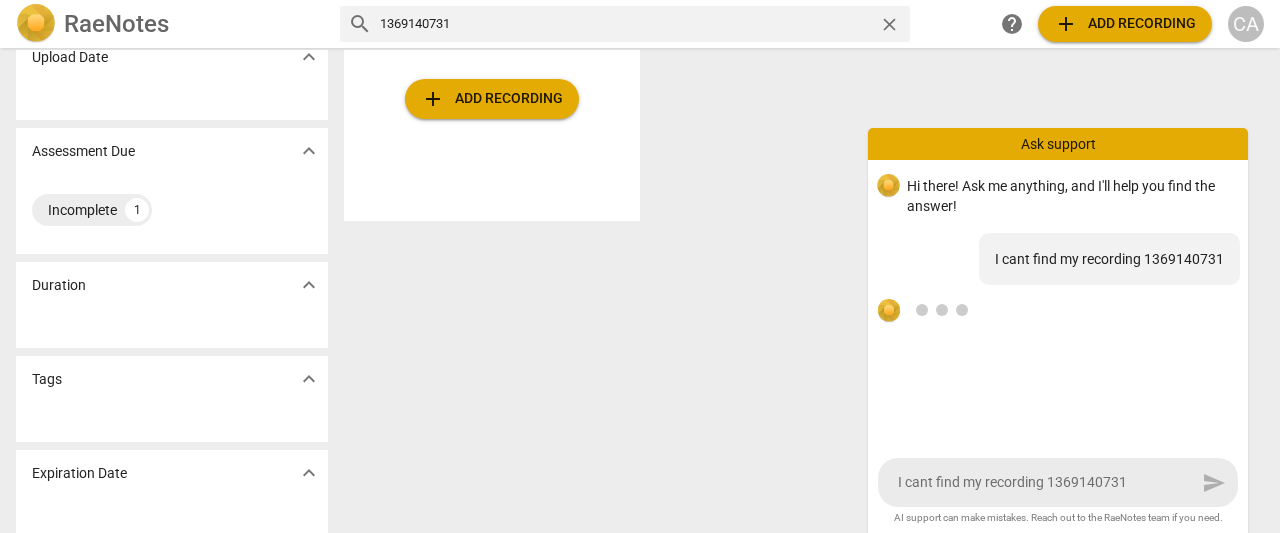 type 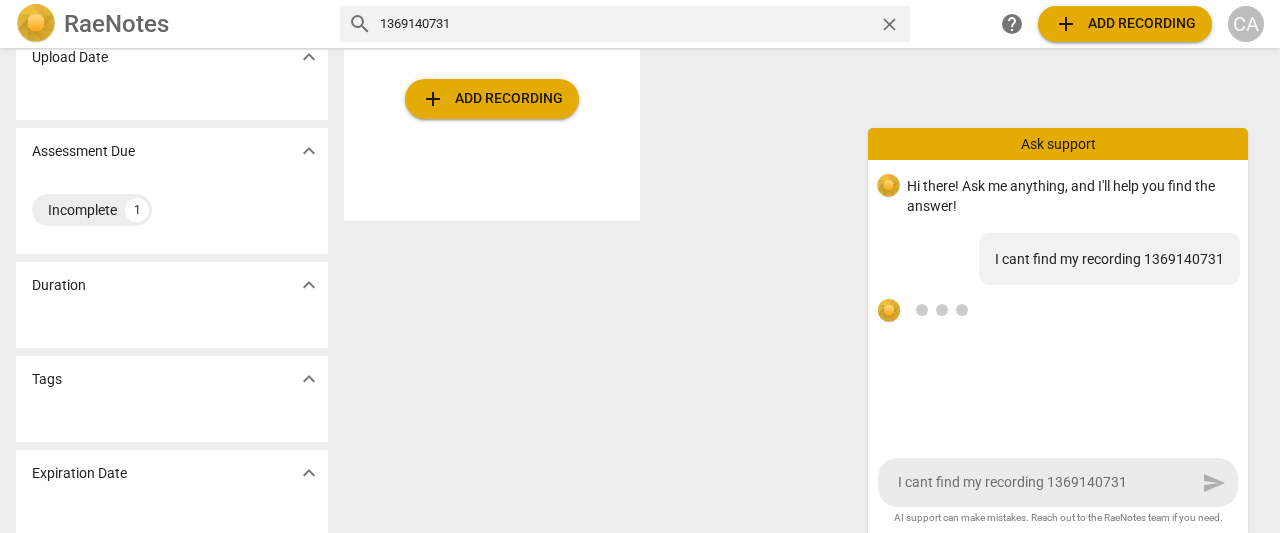 type 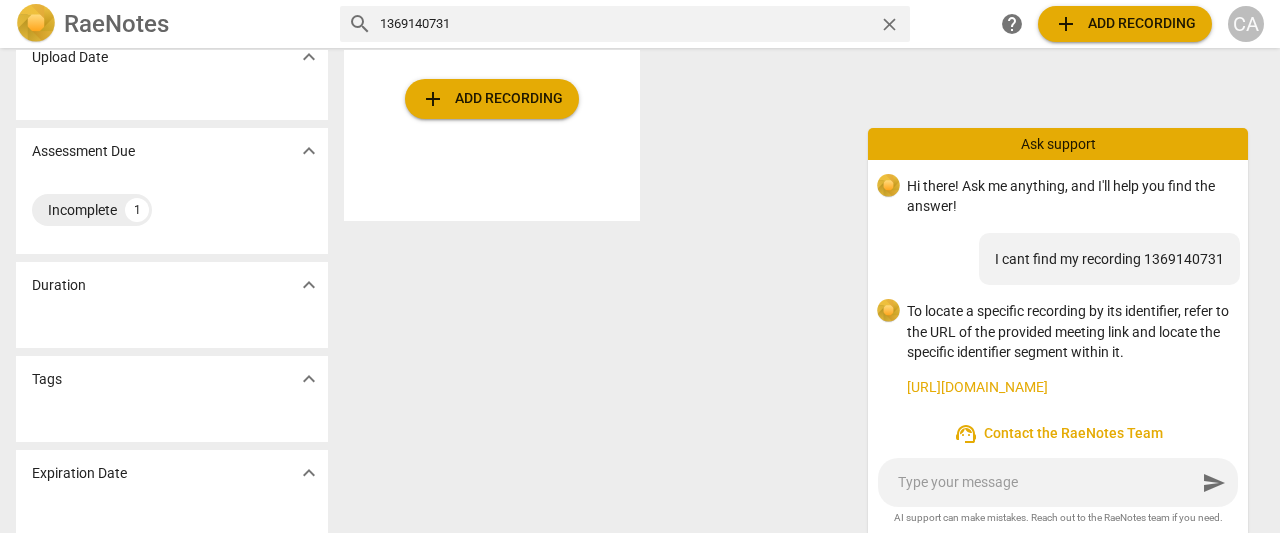 click on "https://app.raenotes.com/meeting" at bounding box center (1069, 387) 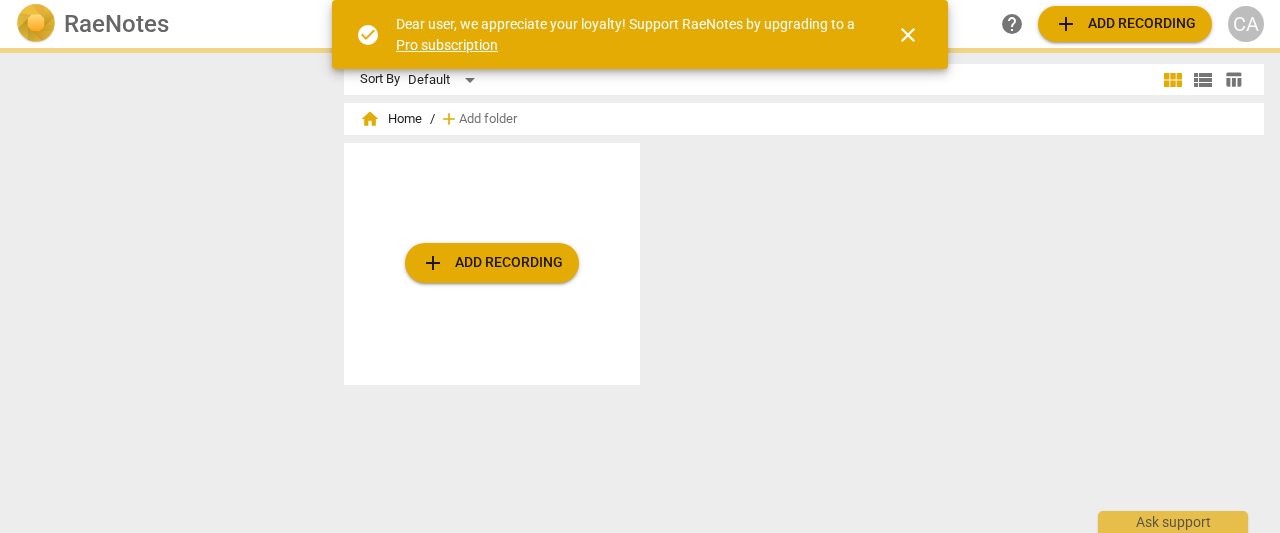 scroll, scrollTop: 0, scrollLeft: 0, axis: both 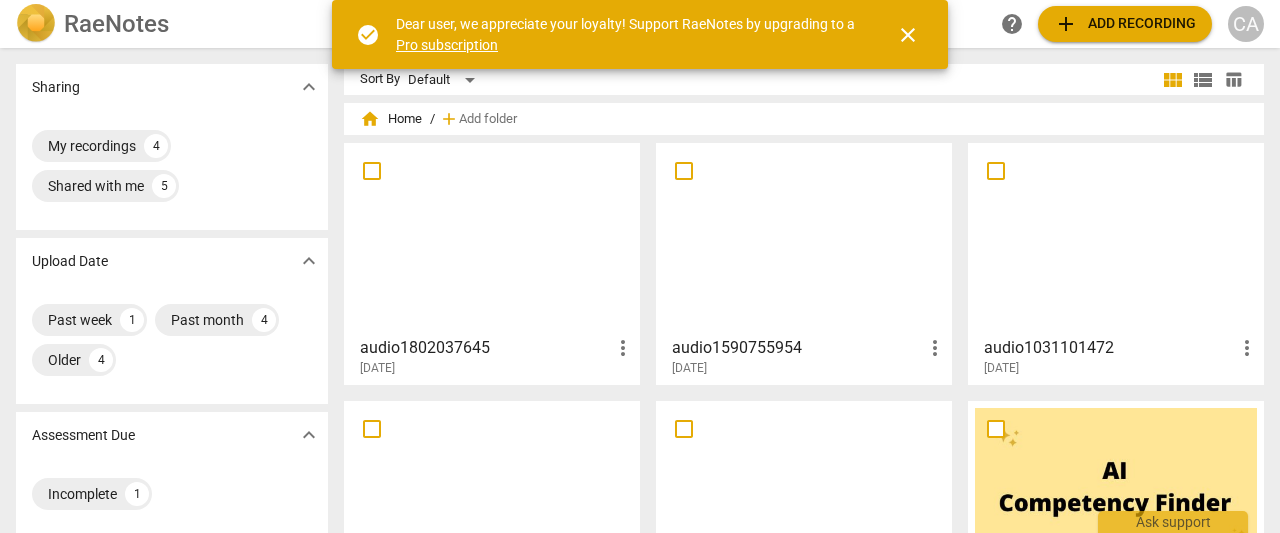 click on "close" at bounding box center (908, 35) 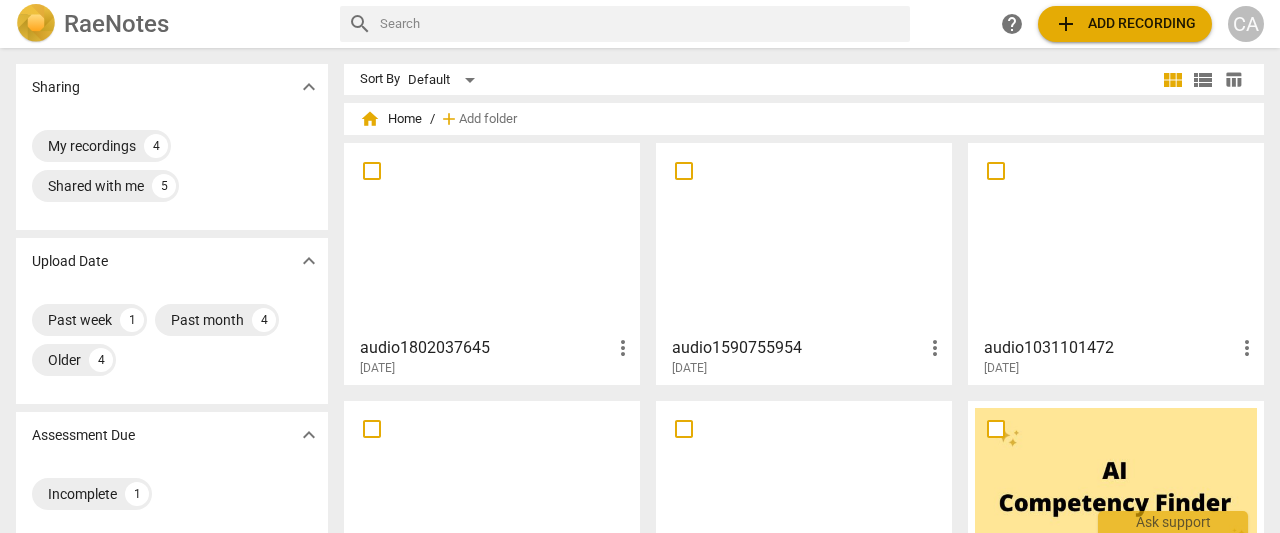click at bounding box center (641, 24) 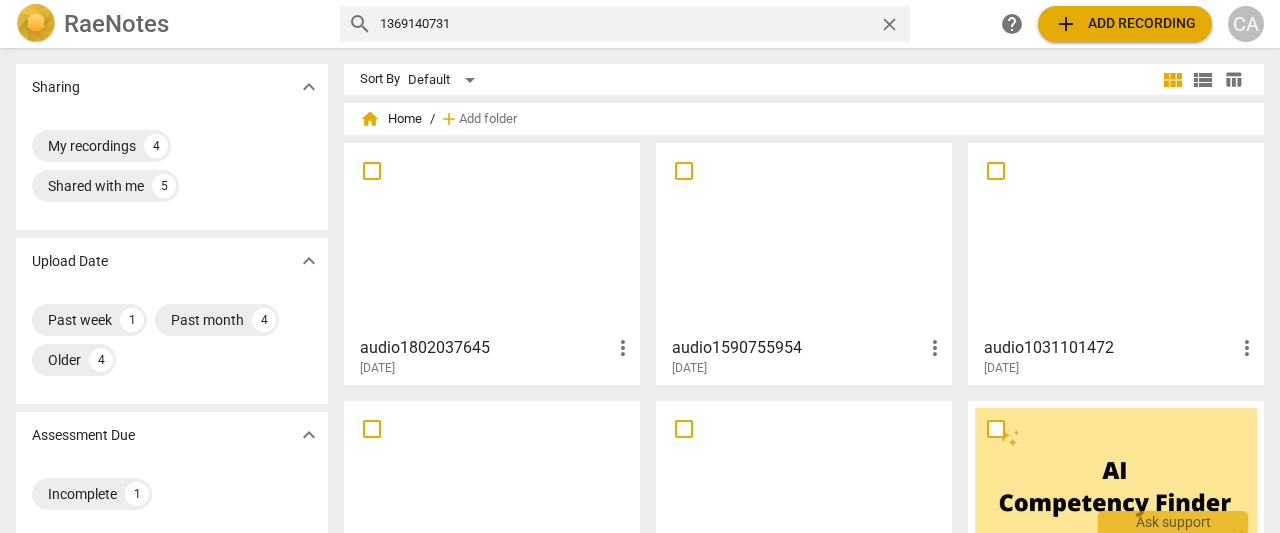 type on "1369140731" 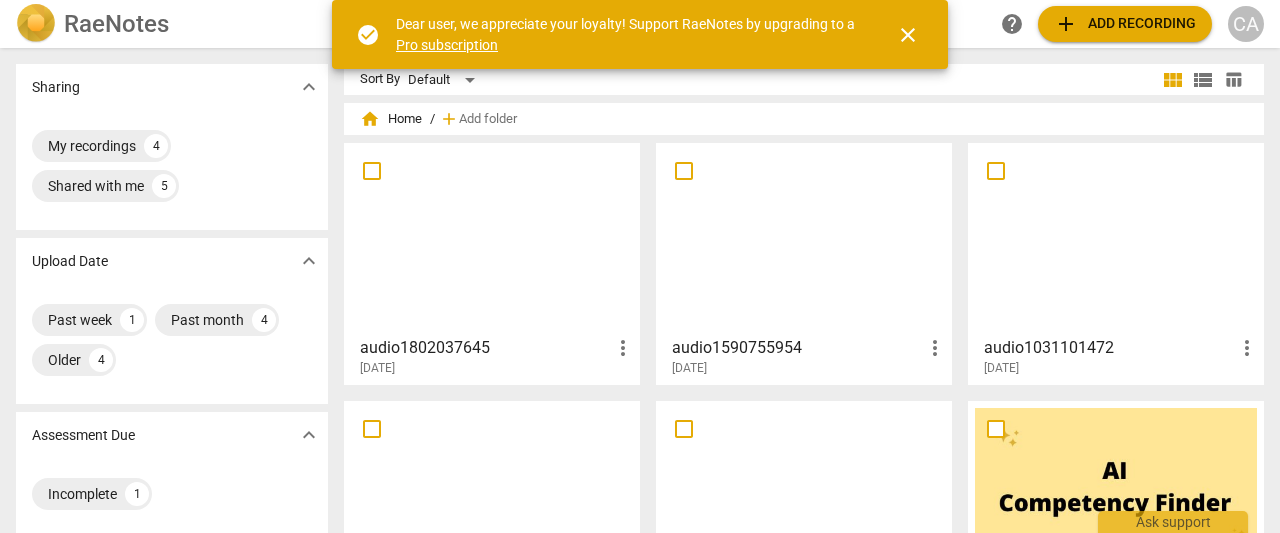 scroll, scrollTop: 0, scrollLeft: 0, axis: both 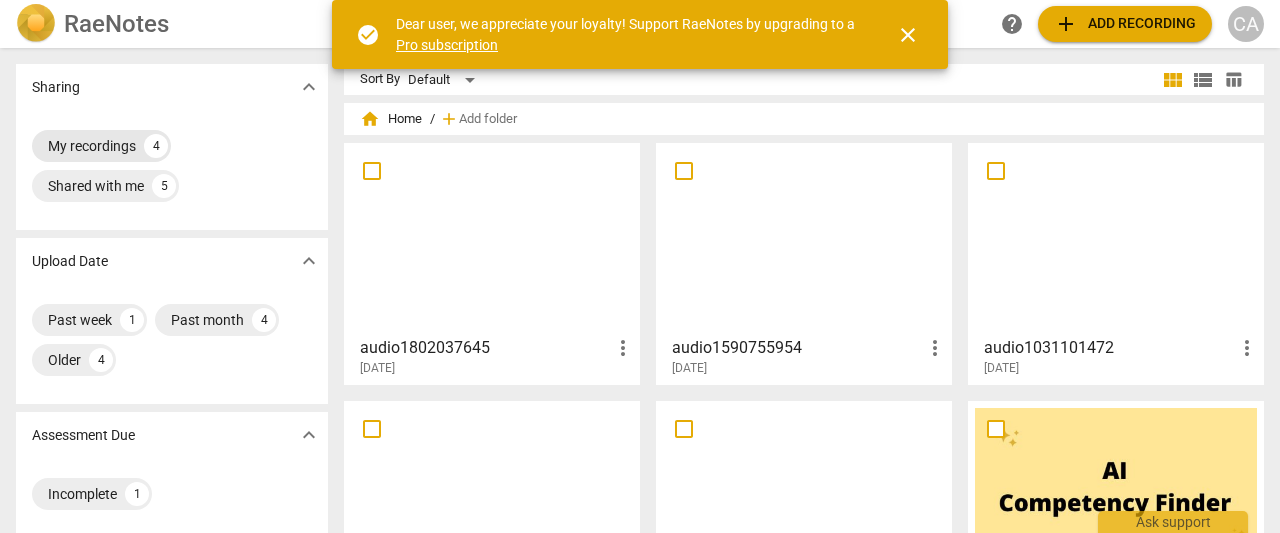 click on "My recordings" at bounding box center (92, 146) 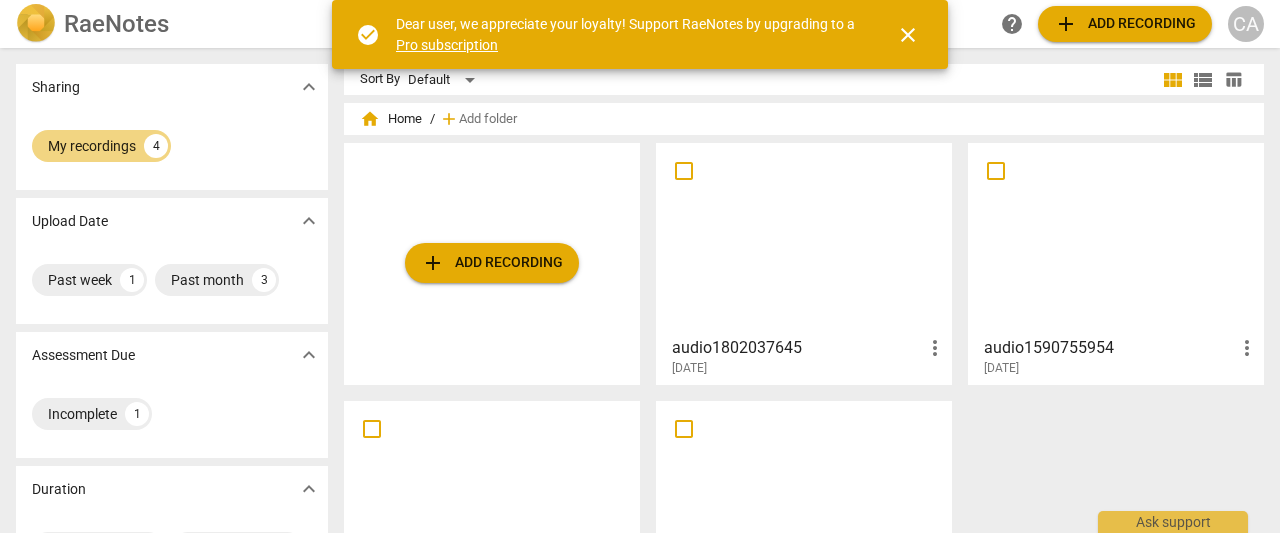click on "expand_more" at bounding box center [309, 87] 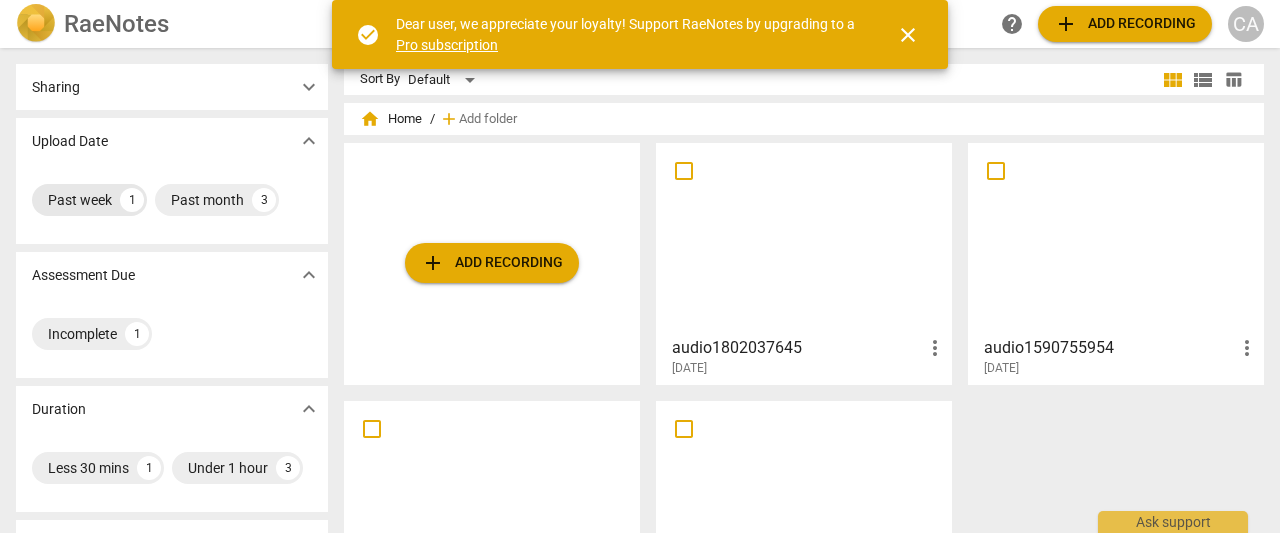 click on "Past week" at bounding box center [80, 200] 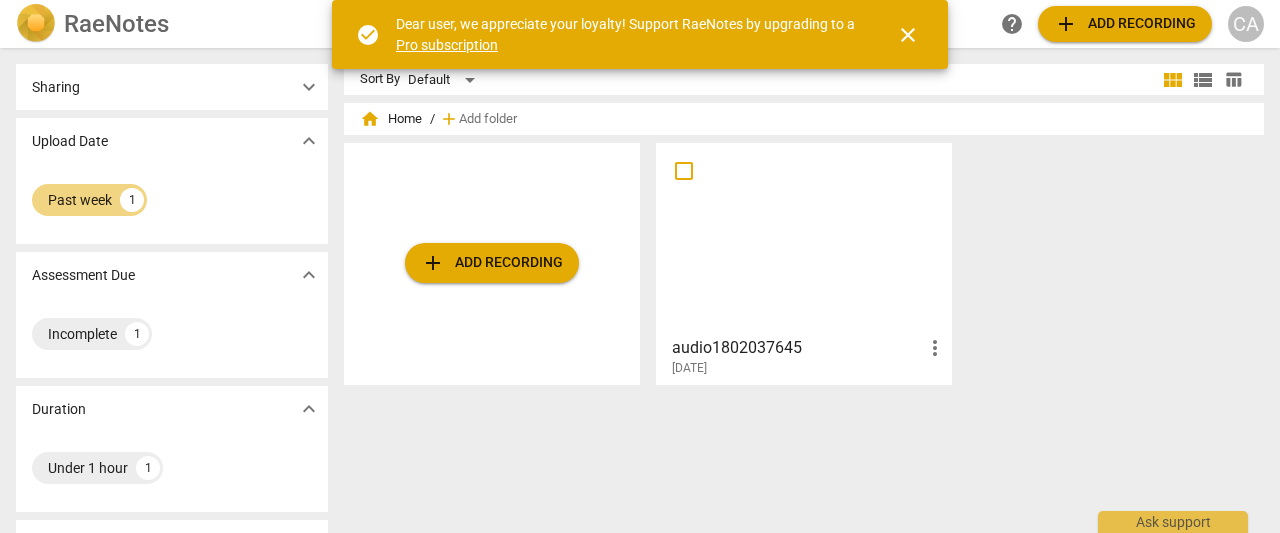 click on "close" at bounding box center (908, 35) 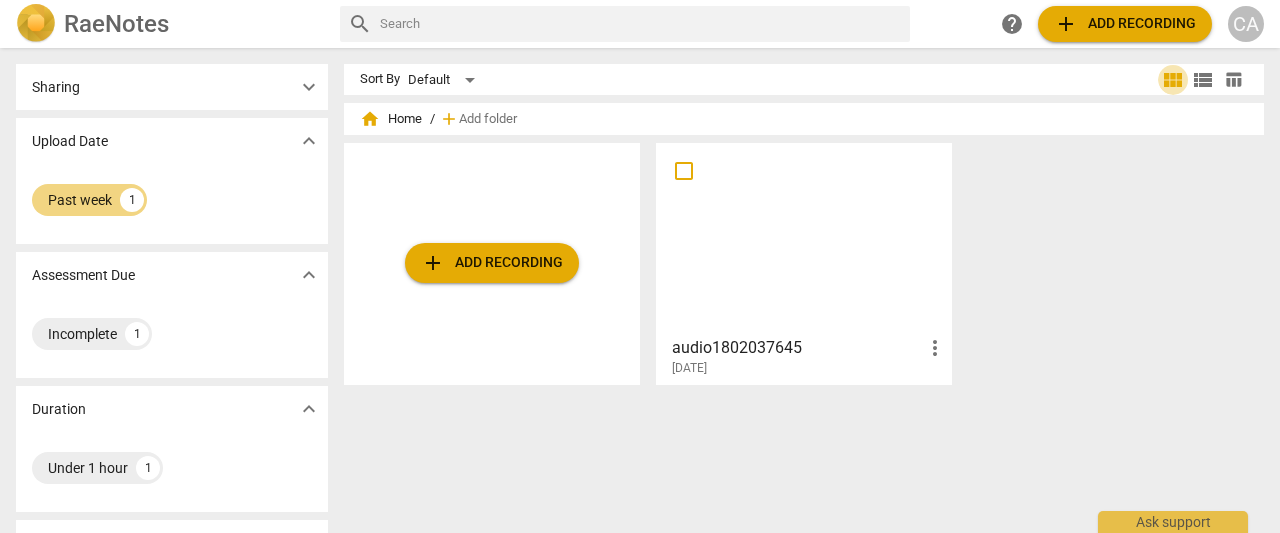 click on "view_module" at bounding box center (1173, 80) 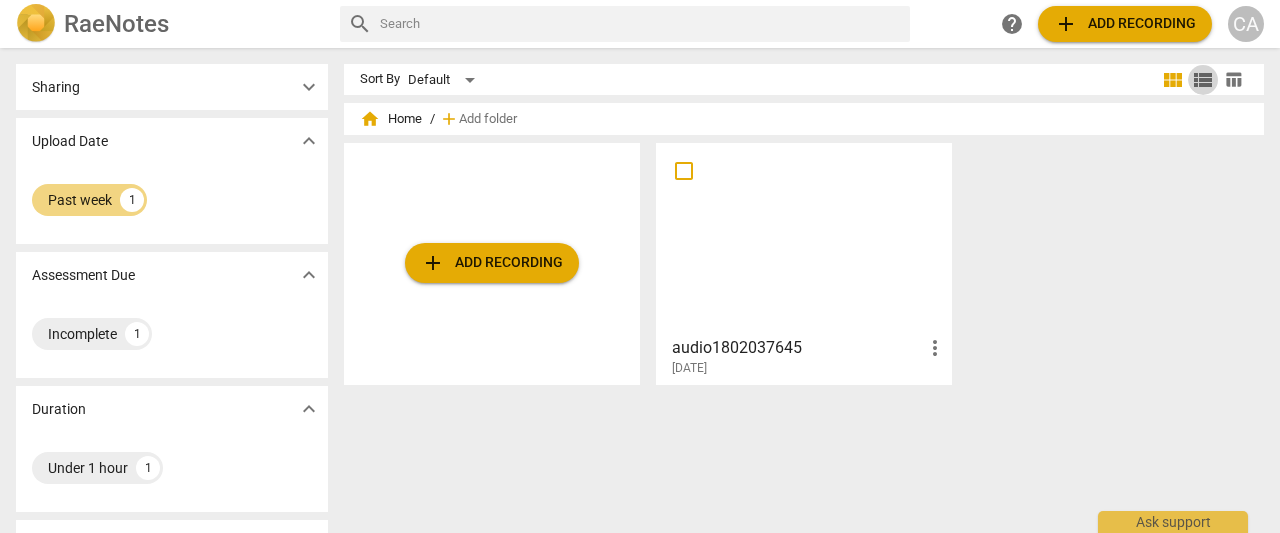 click on "view_list" at bounding box center (1203, 80) 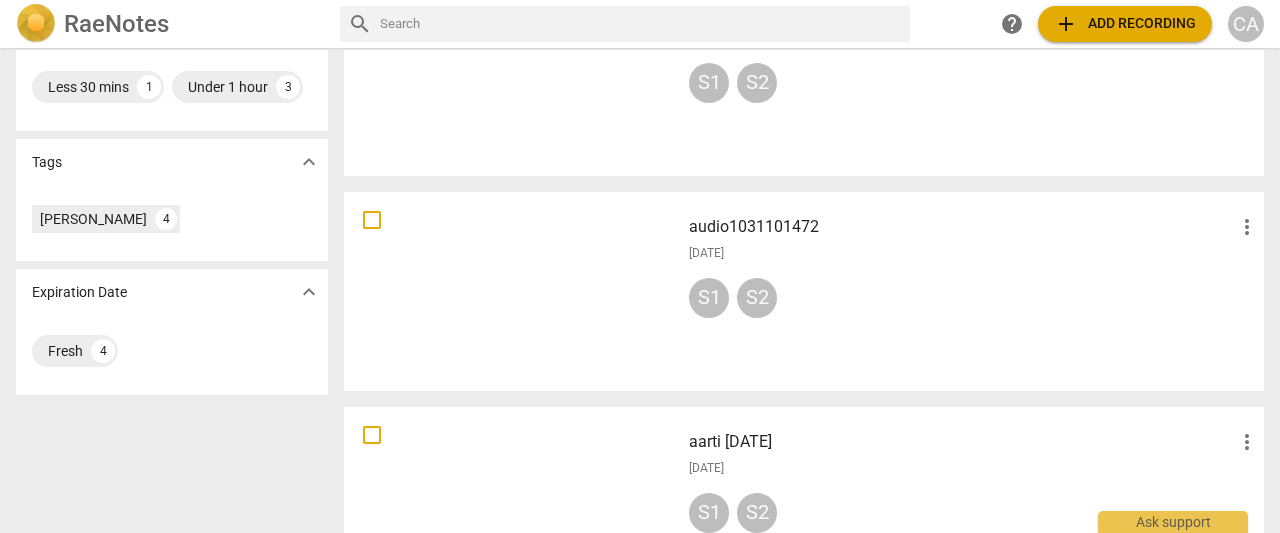 scroll, scrollTop: 470, scrollLeft: 0, axis: vertical 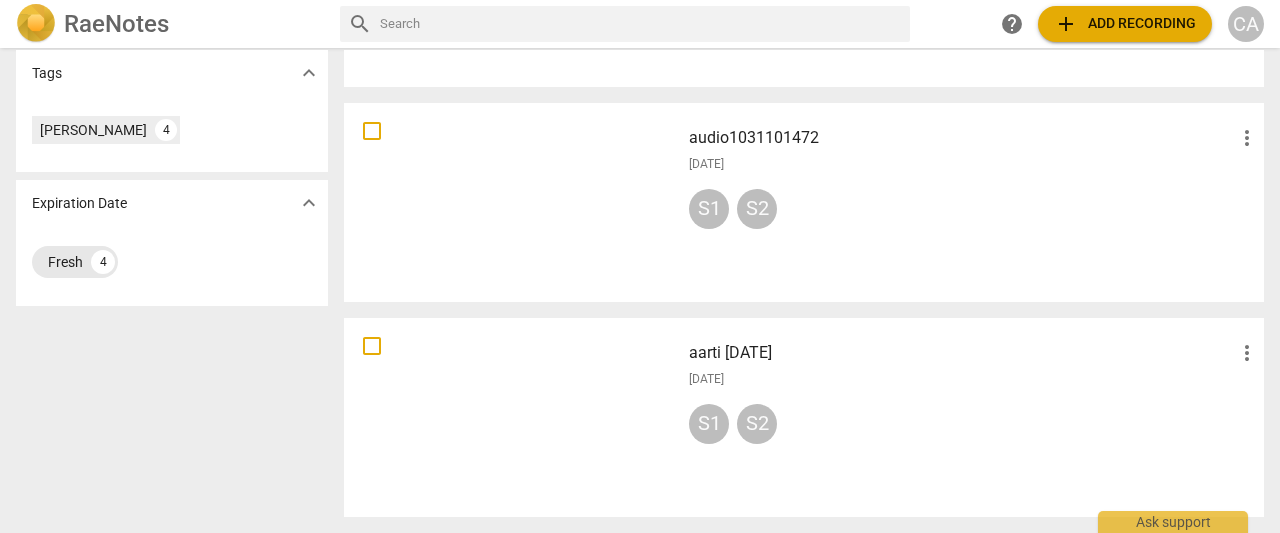 click on "Fresh 4" at bounding box center (75, 262) 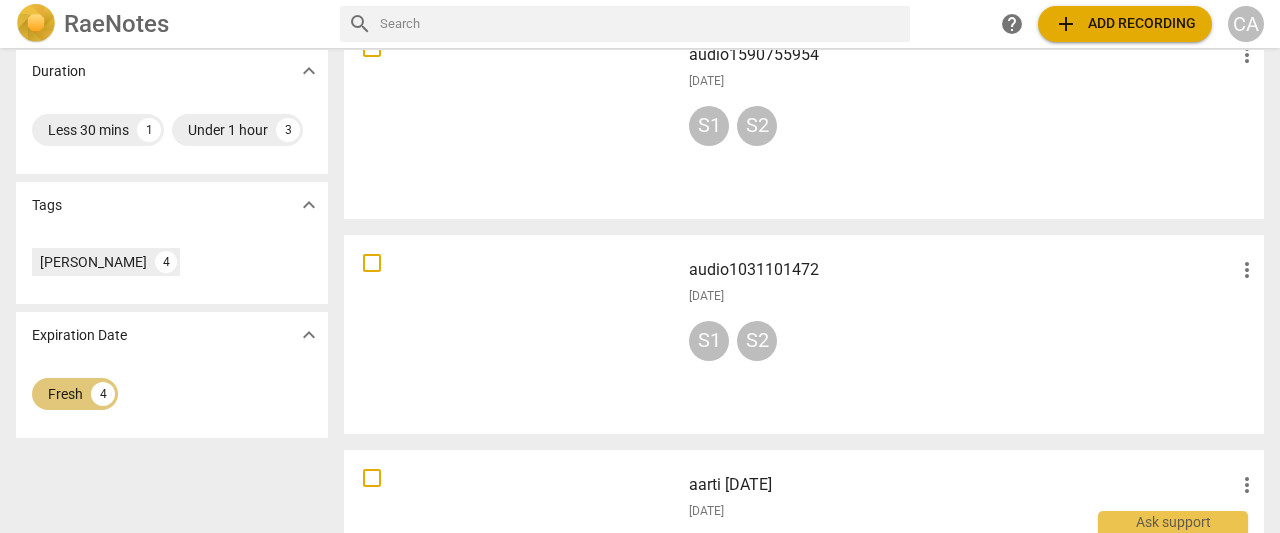 scroll, scrollTop: 470, scrollLeft: 0, axis: vertical 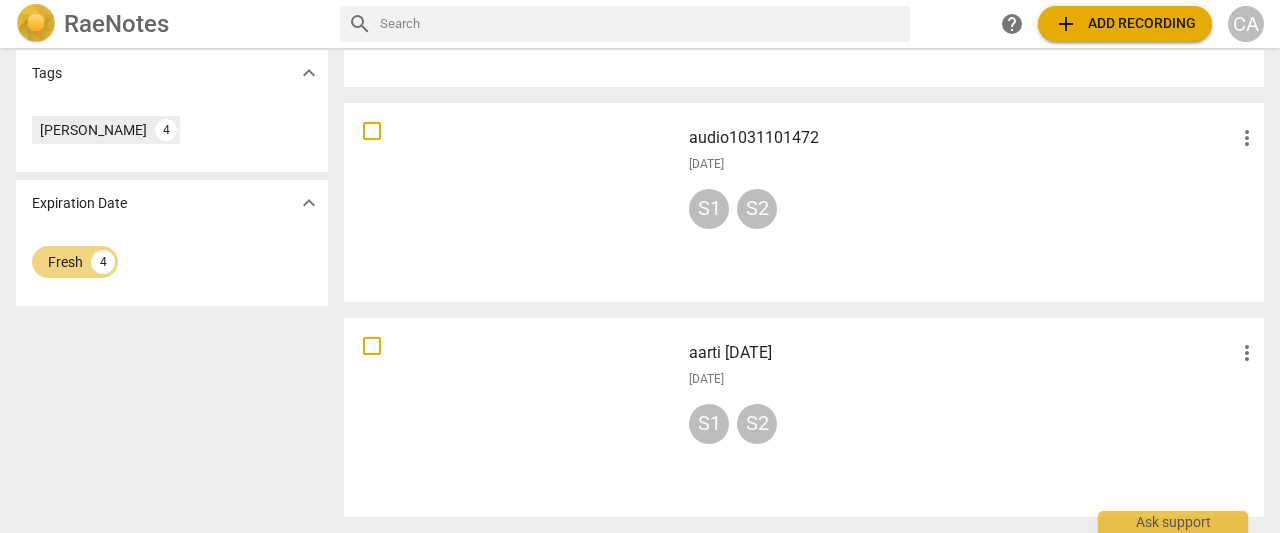 click on "CA" at bounding box center (1246, 24) 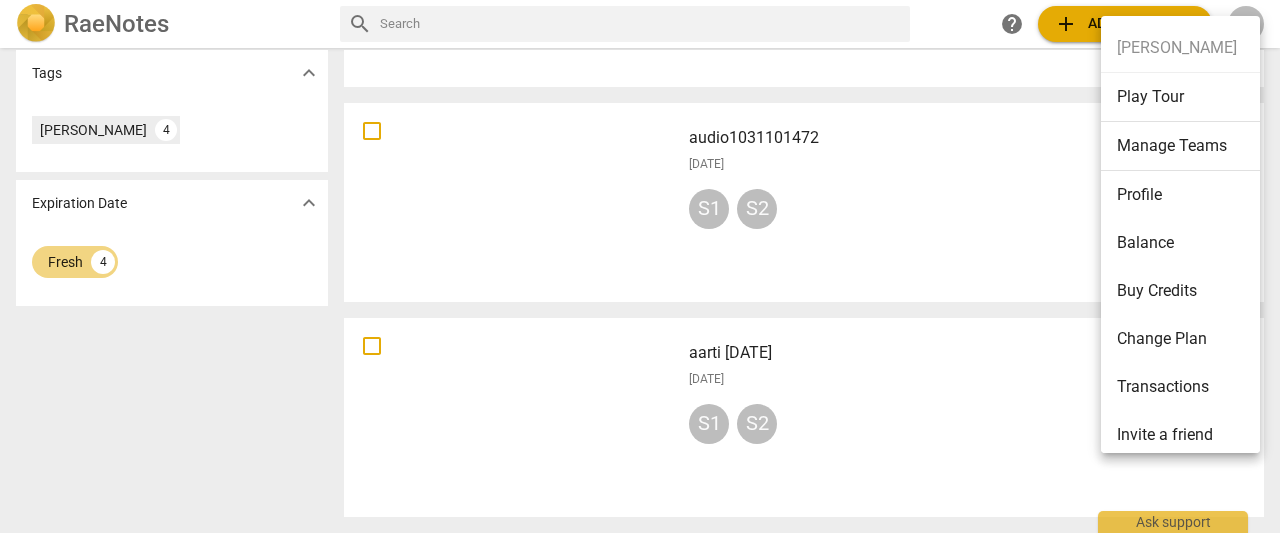 click at bounding box center [640, 266] 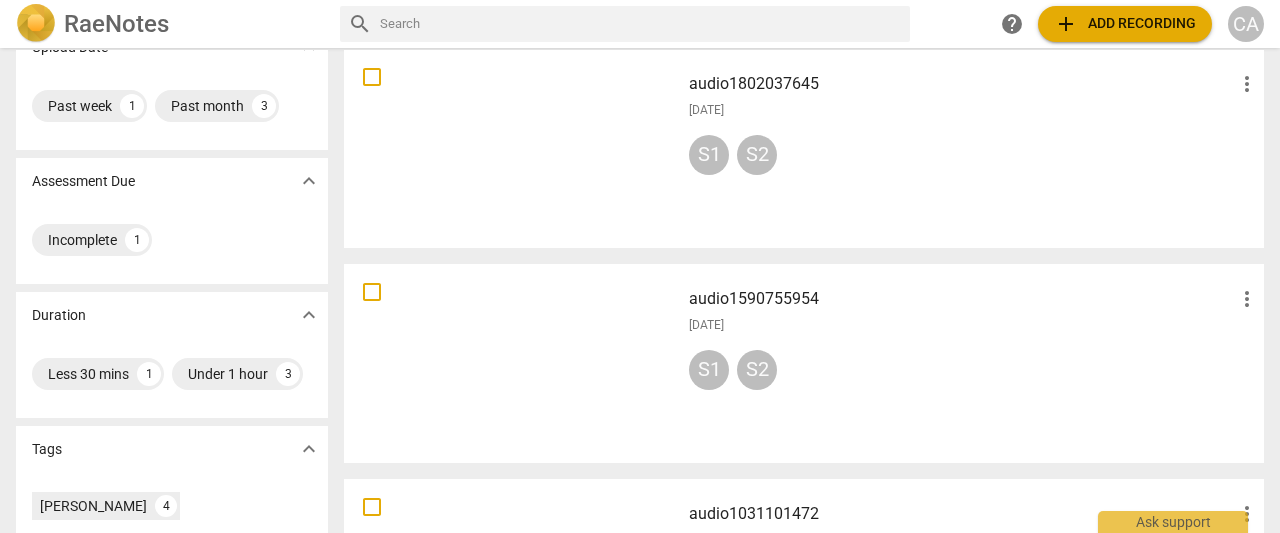 scroll, scrollTop: 85, scrollLeft: 0, axis: vertical 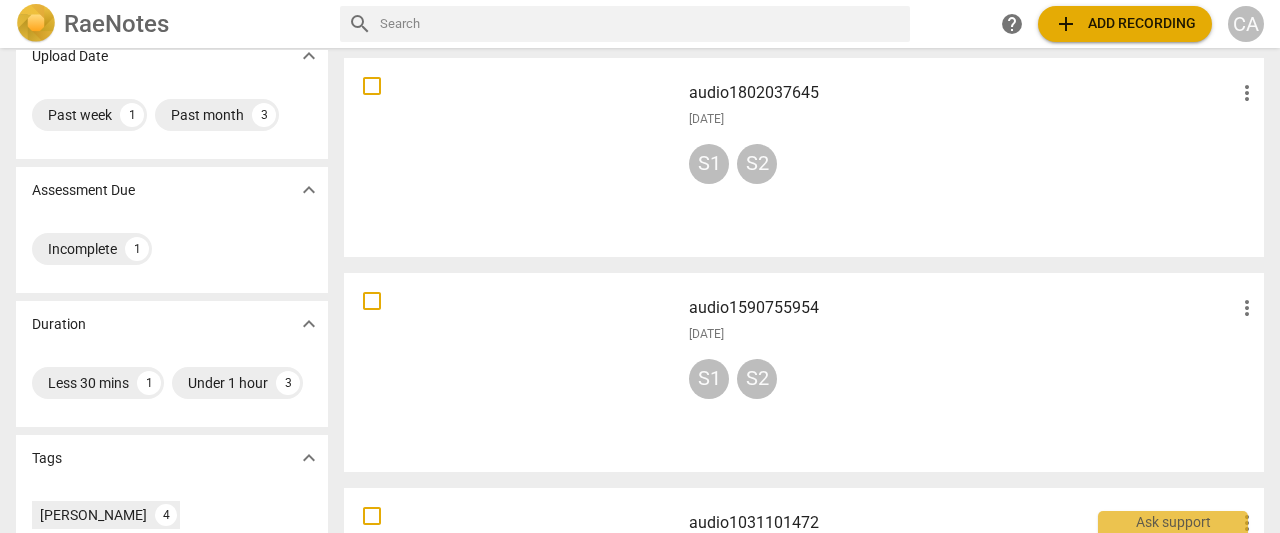 click on "CA" at bounding box center [1246, 24] 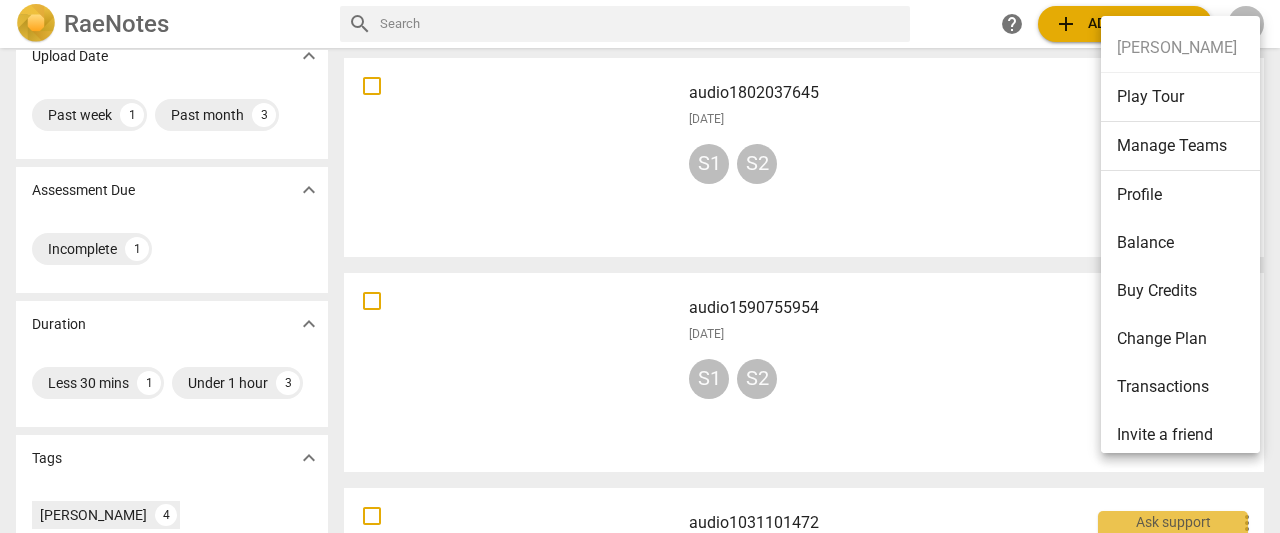 click on "Transactions" at bounding box center (1184, 387) 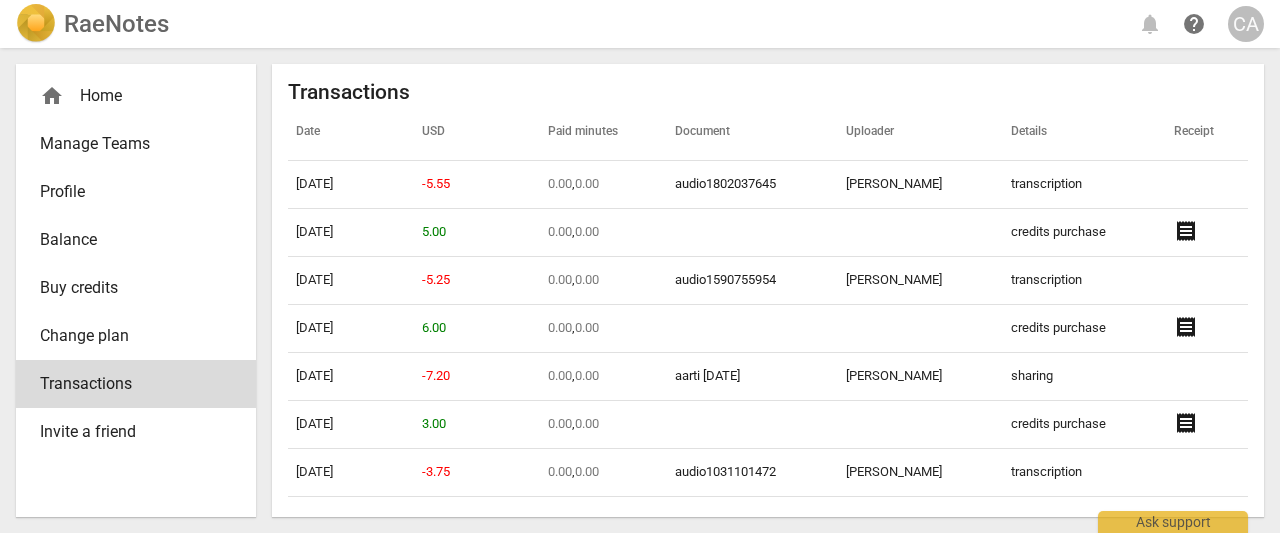 scroll, scrollTop: 139, scrollLeft: 0, axis: vertical 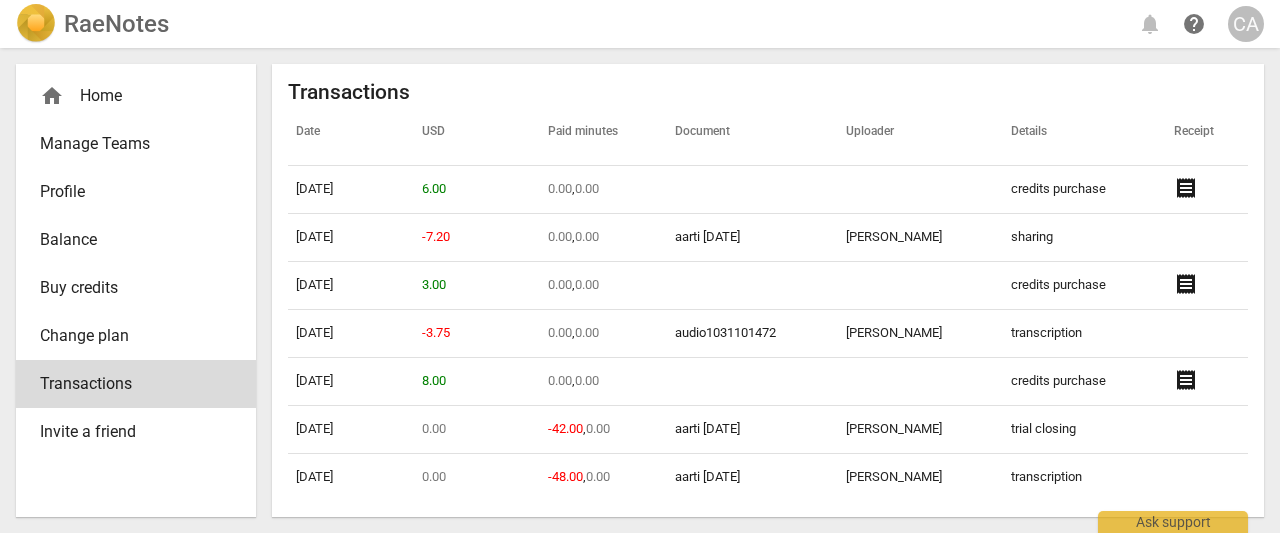 click on "Transactions Date USD Paid minutes Document Uploader Details Receipt 07-14-2025 -5.55 0.00 ,  0.00 audio1802037645 Christine Anketell transcription 07-14-2025 5.00 0.00 ,  0.00 credits purchase receipt 07-04-2025 -5.25 0.00 ,  0.00 audio1590755954 Christine Anketell transcription 07-04-2025 6.00 0.00 ,  0.00 credits purchase receipt 07-03-2025 -7.20 0.00 ,  0.00 aarti 2/7/25 Christine Anketell sharing 07-03-2025 3.00 0.00 ,  0.00 credits purchase receipt 07-03-2025 -3.75 0.00 ,  0.00 audio1031101472 Christine Anketell transcription 07-02-2025 8.00 0.00 ,  0.00 credits purchase receipt 07-02-2025 0.00 -42.00 ,  0.00 aarti 2/7/25 Christine Anketell trial closing 07-02-2025 0.00 -48.00 ,  0.00 aarti 2/7/25 Christine Anketell transcription" at bounding box center [768, 290] 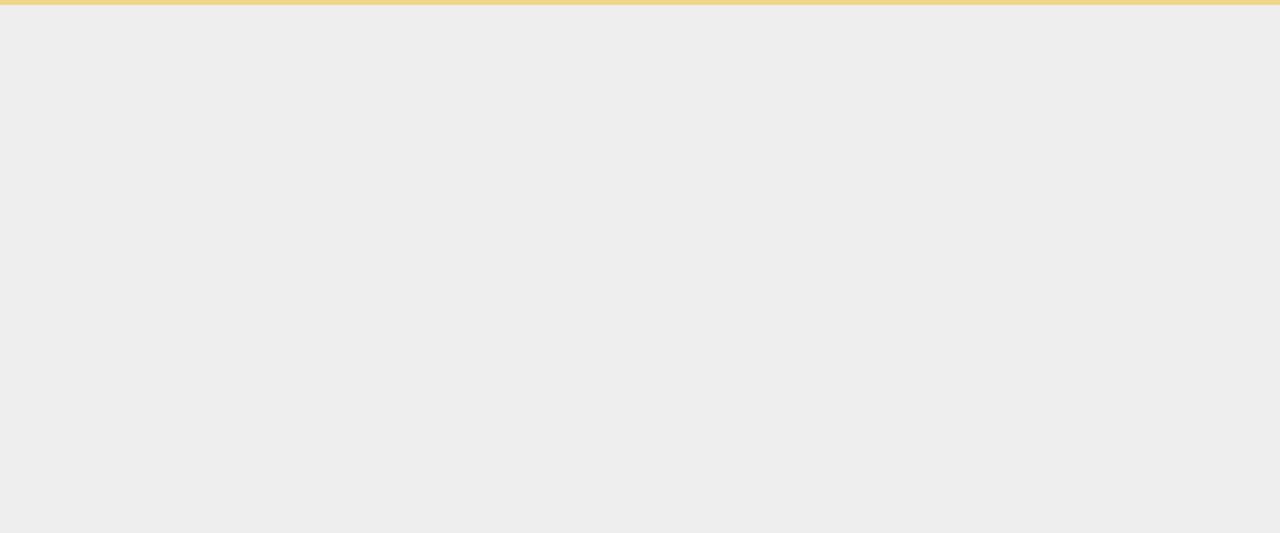 scroll, scrollTop: 0, scrollLeft: 0, axis: both 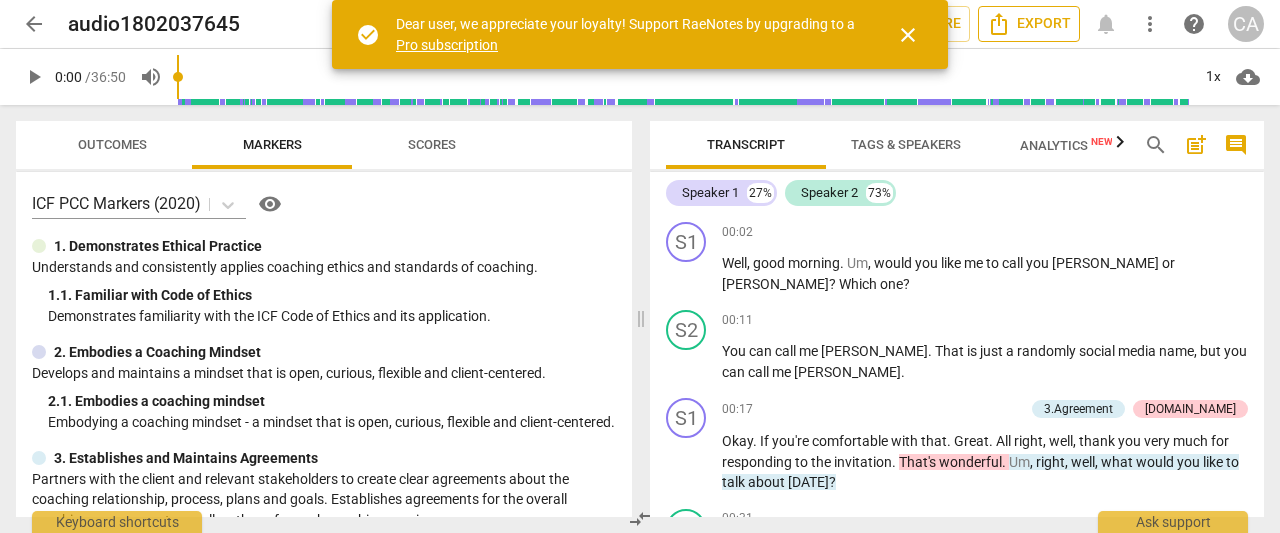 click on "Export" at bounding box center [1029, 24] 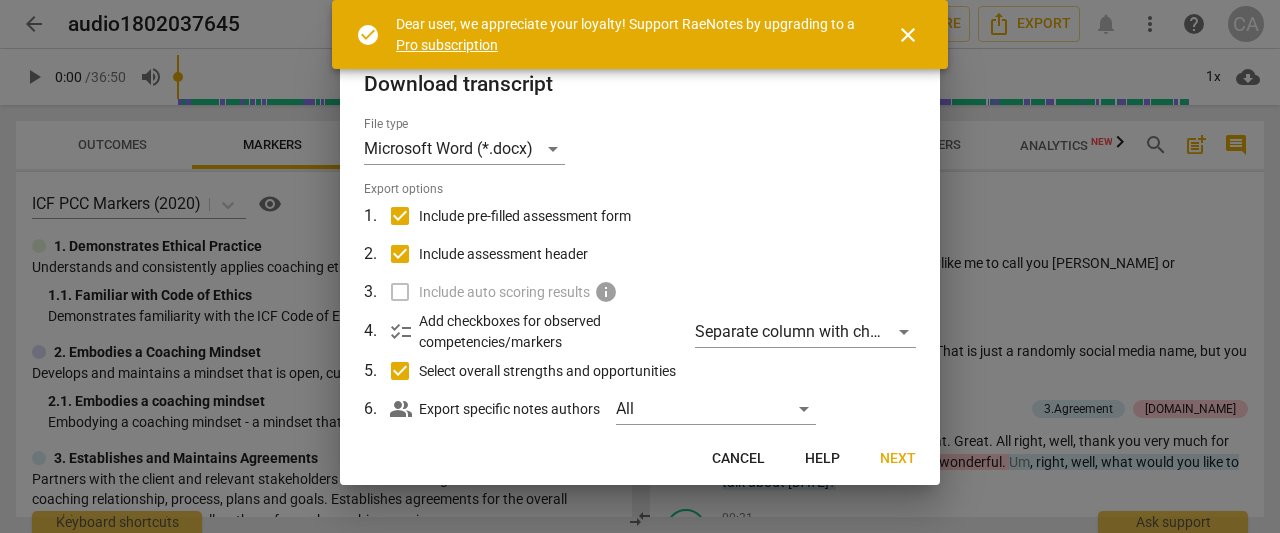 click on "Next" at bounding box center [898, 459] 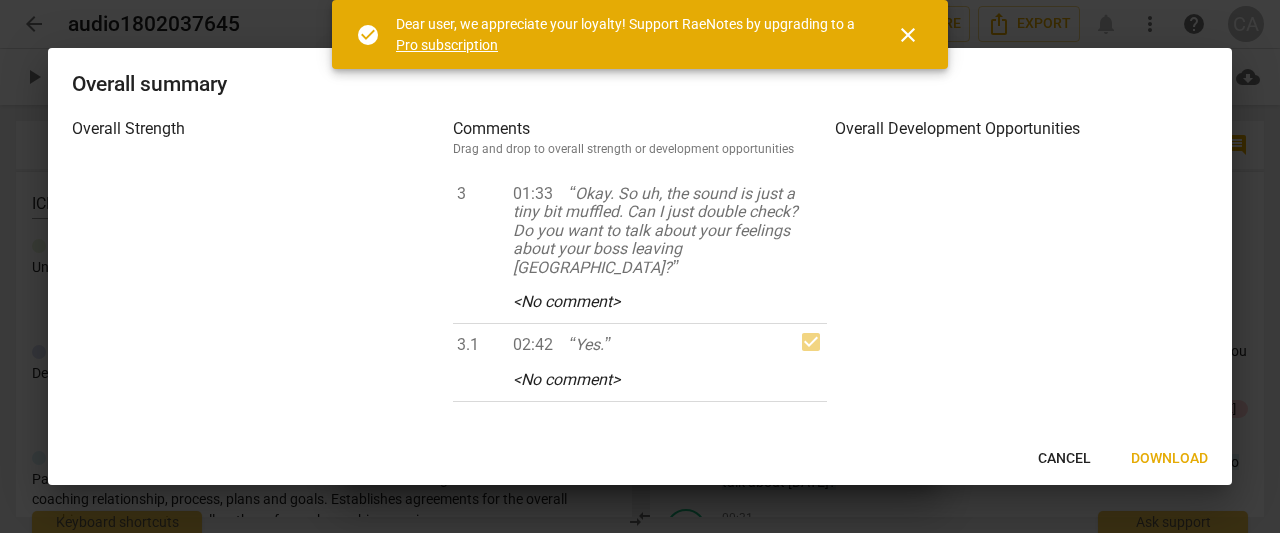 click on "close" at bounding box center [908, 35] 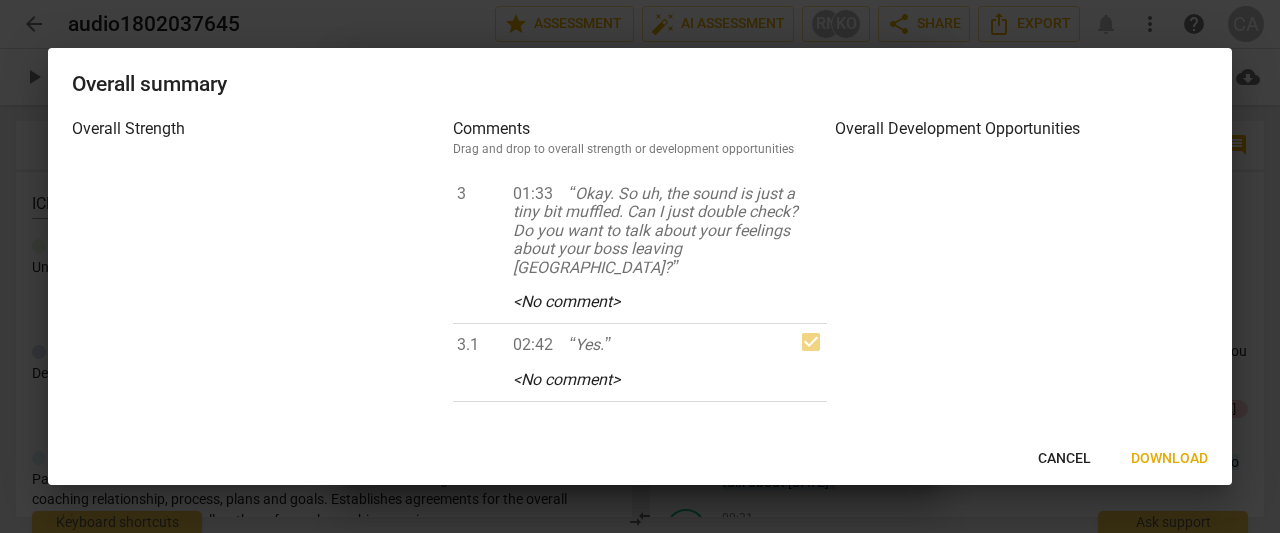 click on "Download" at bounding box center [1169, 459] 